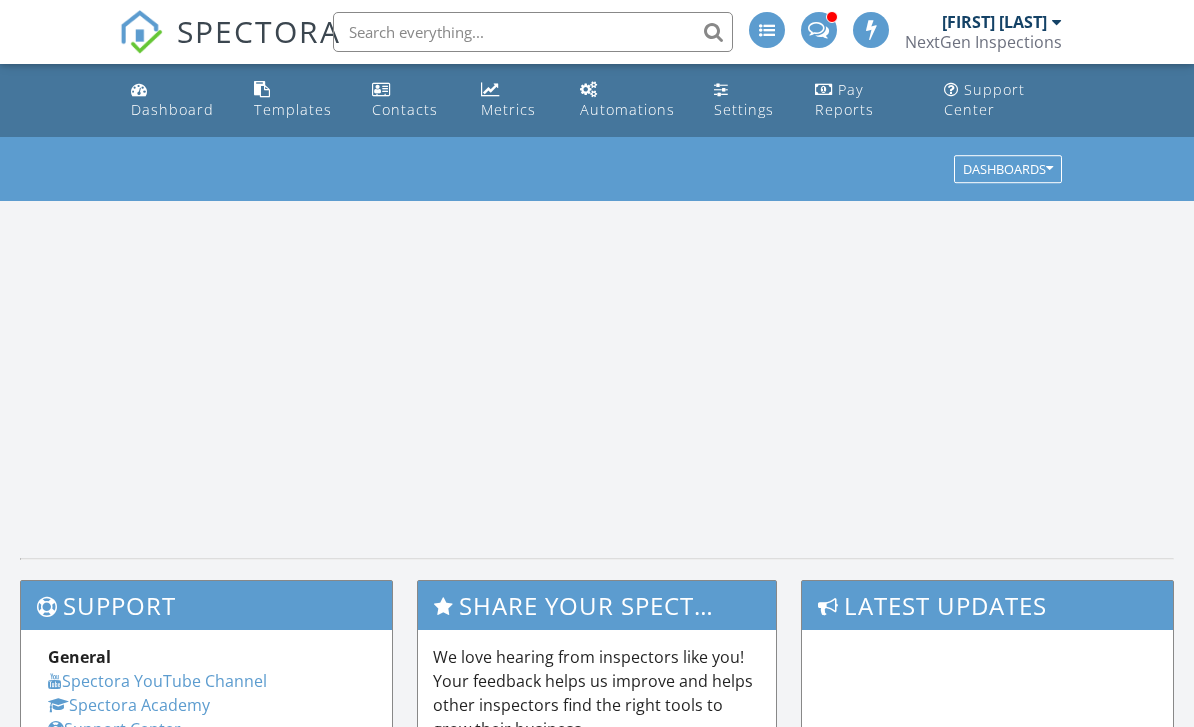 scroll, scrollTop: 0, scrollLeft: 0, axis: both 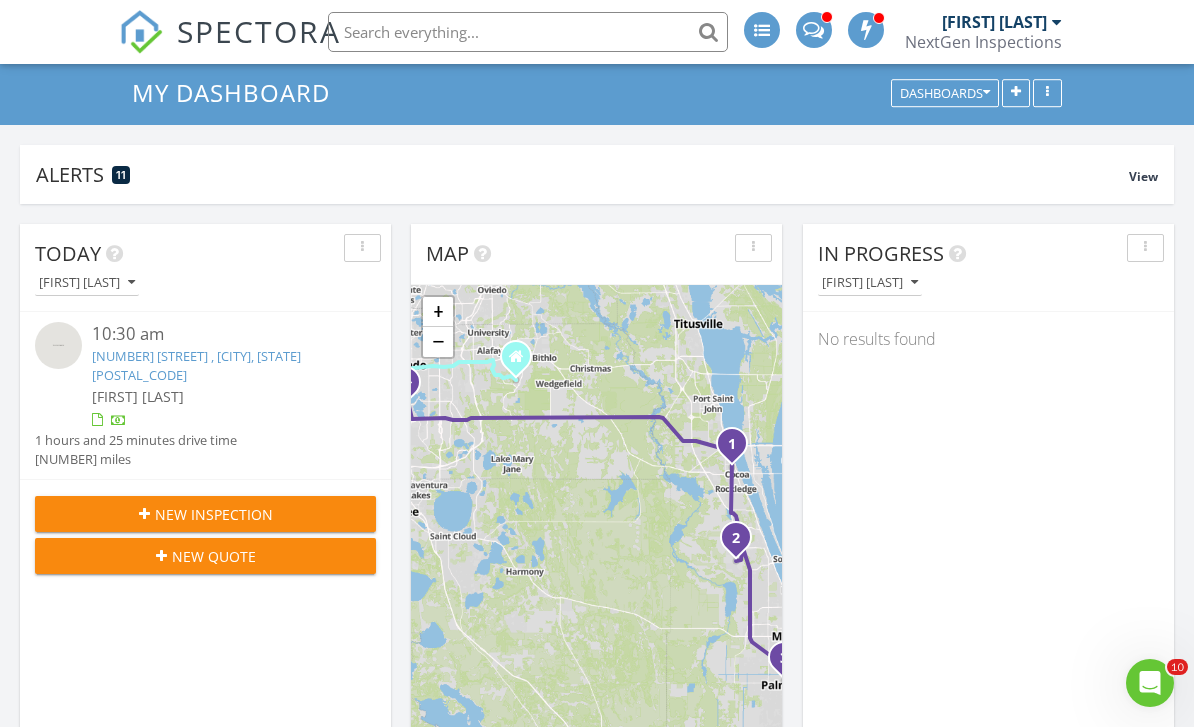 click on "New Inspection" at bounding box center (205, 514) 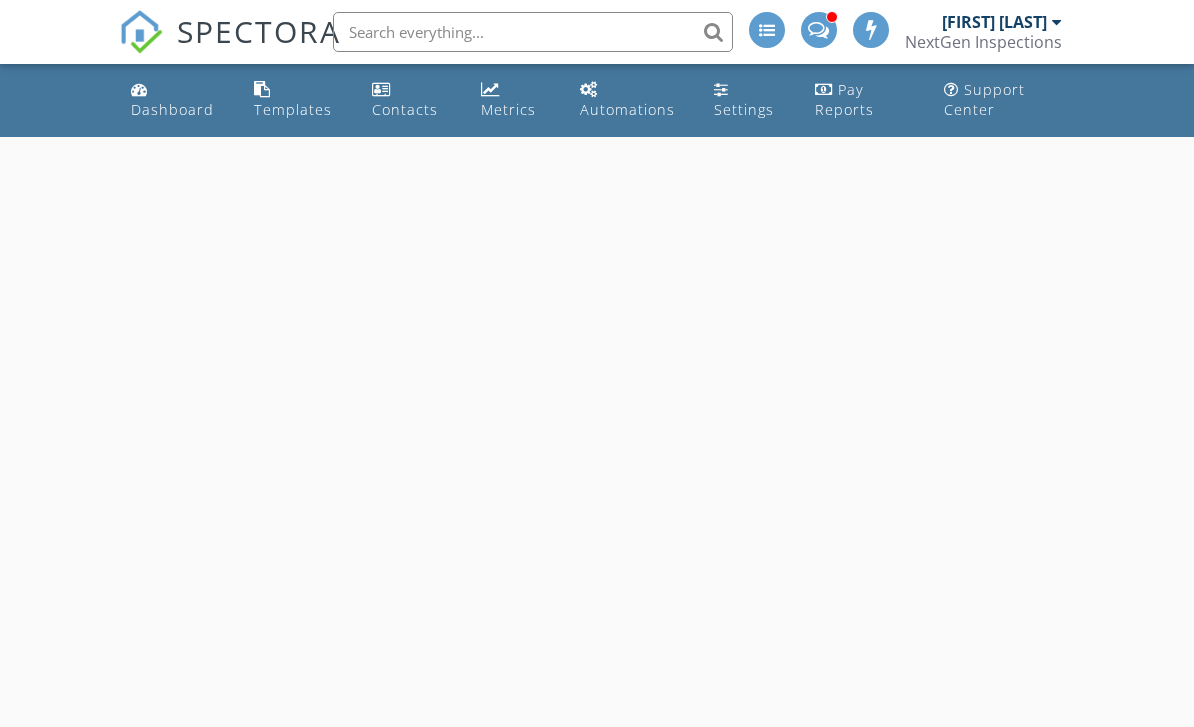 scroll, scrollTop: 0, scrollLeft: 0, axis: both 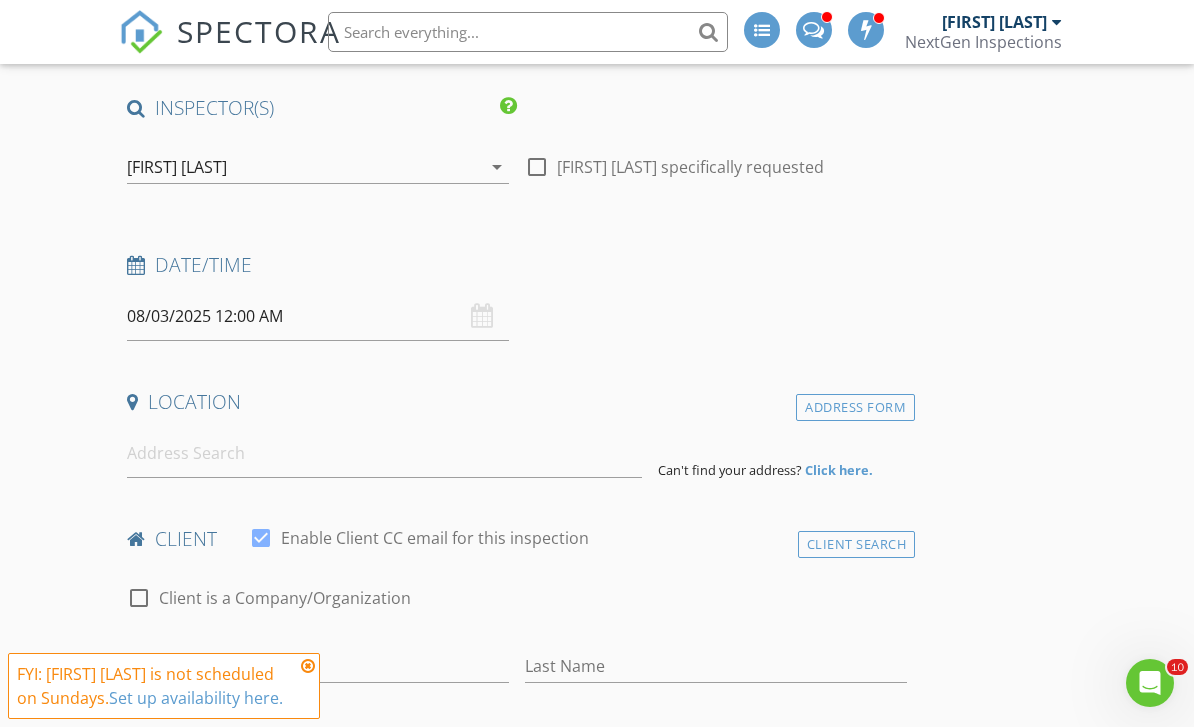 click on "[FIRST] [LAST]" at bounding box center [177, 167] 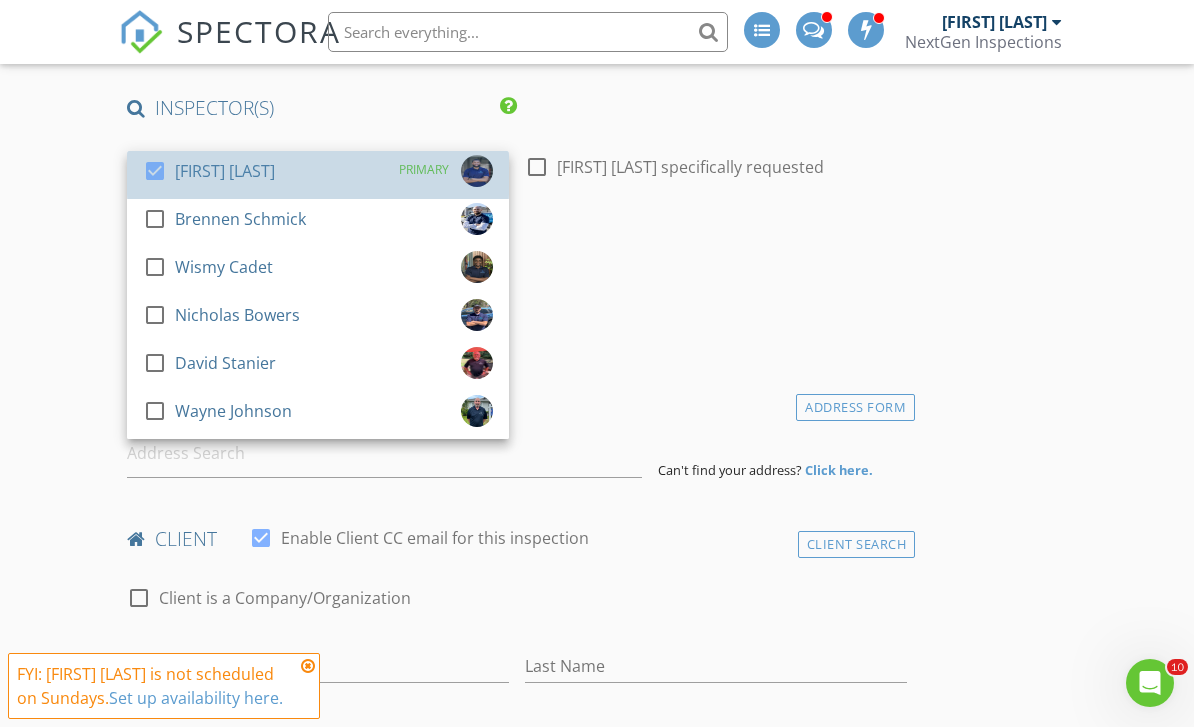 click on "check_box   [FIRST] [LAST]   PRIMARY" at bounding box center [318, 175] 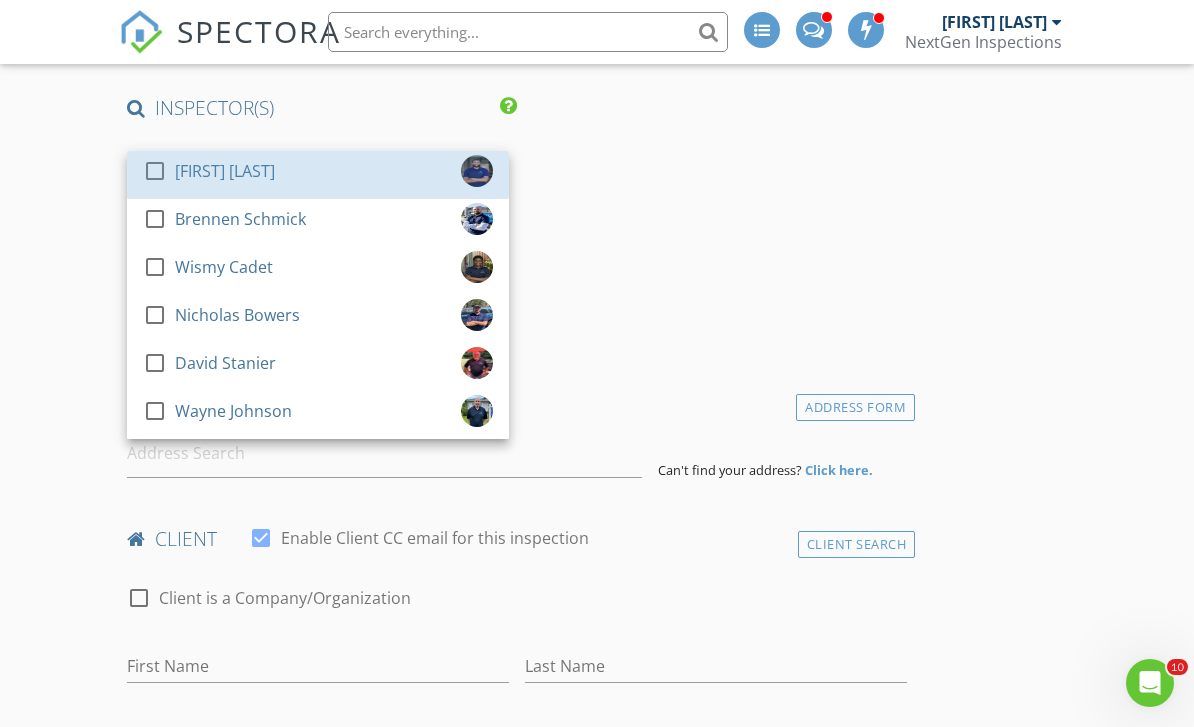 click at bounding box center (155, 219) 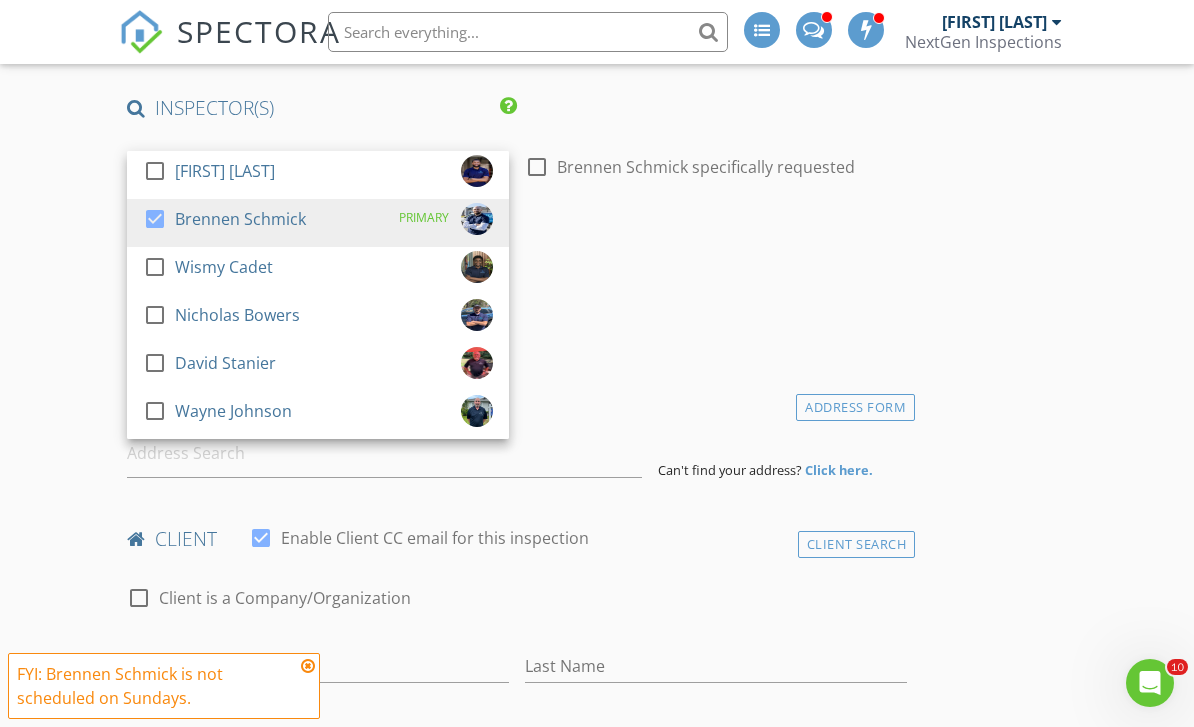 scroll, scrollTop: 215, scrollLeft: 0, axis: vertical 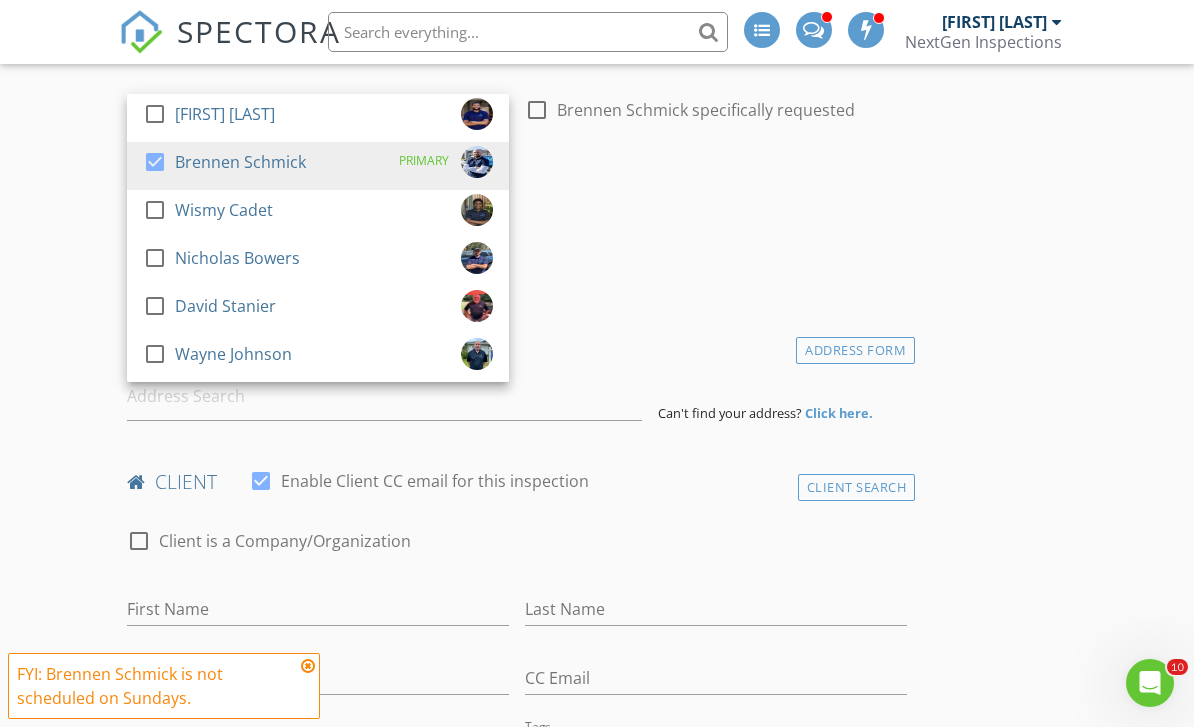 click on "New Inspection
INSPECTOR(S)
check_box_outline_blank   Curtis Antoine     check_box   Brennen Schmick   PRIMARY   check_box_outline_blank   Wismy Cadet     check_box_outline_blank   Nicholas Bowers     check_box_outline_blank   David Stanier     check_box_outline_blank   Wayne Johnson     Brennen Schmick arrow_drop_down   check_box_outline_blank Brennen Schmick specifically requested
Date/Time
08/03/2025 12:00 AM
Location
Address Form       Can't find your address?   Click here.
client
check_box Enable Client CC email for this inspection   Client Search     check_box_outline_blank Client is a Company/Organization     First Name   Last Name   Email   CC Email   Phone         Tags         Notes   Private Notes
ADD ADDITIONAL client
SERVICES
check_box_outline_blank" at bounding box center [597, 1616] 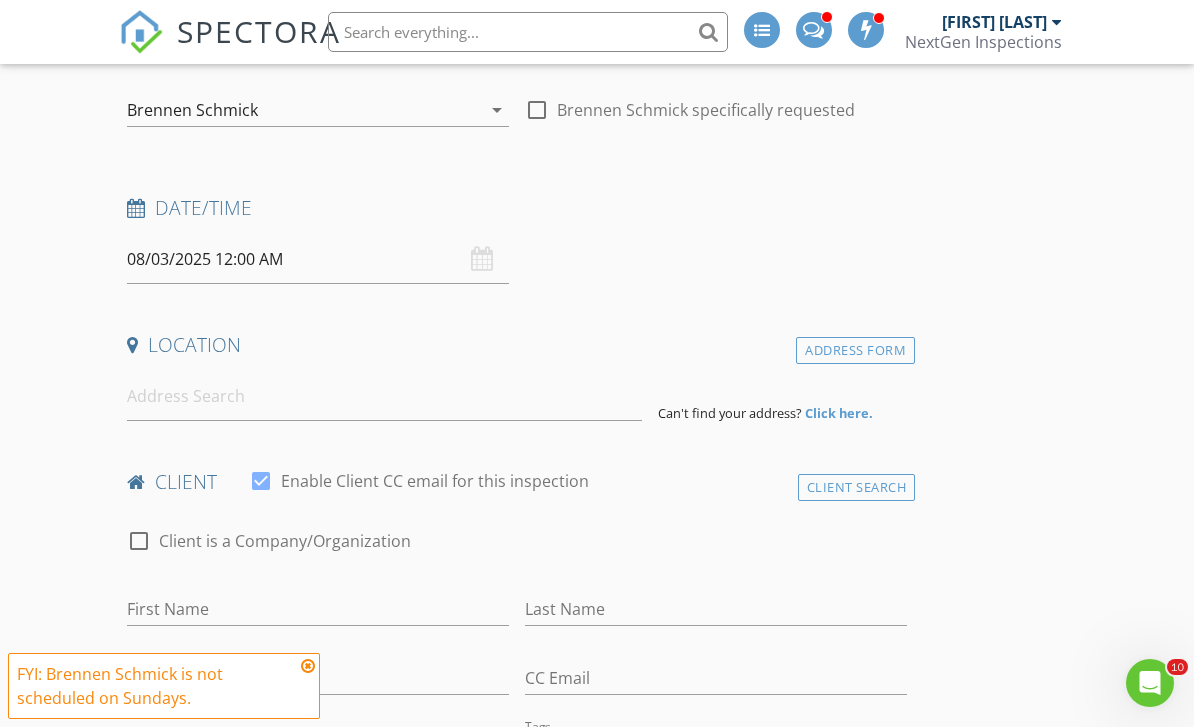 click on "SPECTORA
Curtis Antoine
NextGen Inspections
Role:
Inspector
Change Role
Dashboard
New Inspection
Inspections
Calendar
Template Editor
Contacts
Automations
Team
Metrics
Payments
Data Exports
Billing
Conversations
Tasks
Reporting
Advanced
Equipment
Settings
What's New
Sign Out
Change Active Role
Your account has more than one possible role. Please choose how you'd like to view the site:
Company/Agency
City
Role
Dashboard
Templates
Contacts
Metrics
Automations
Settings
Pay Reports
Support Center
Yes  No  Unsure BA  LA  Seller  Owner  Lockbox  Other" at bounding box center [597, 1548] 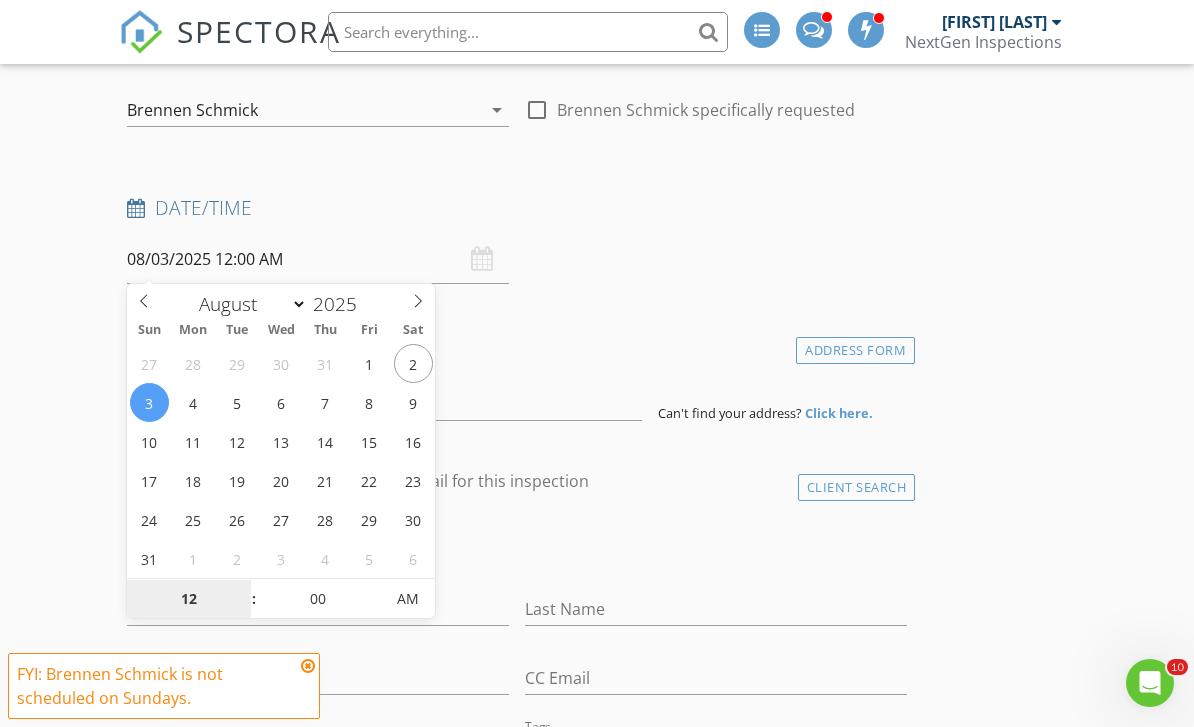 type on "08/04/2025 12:00 AM" 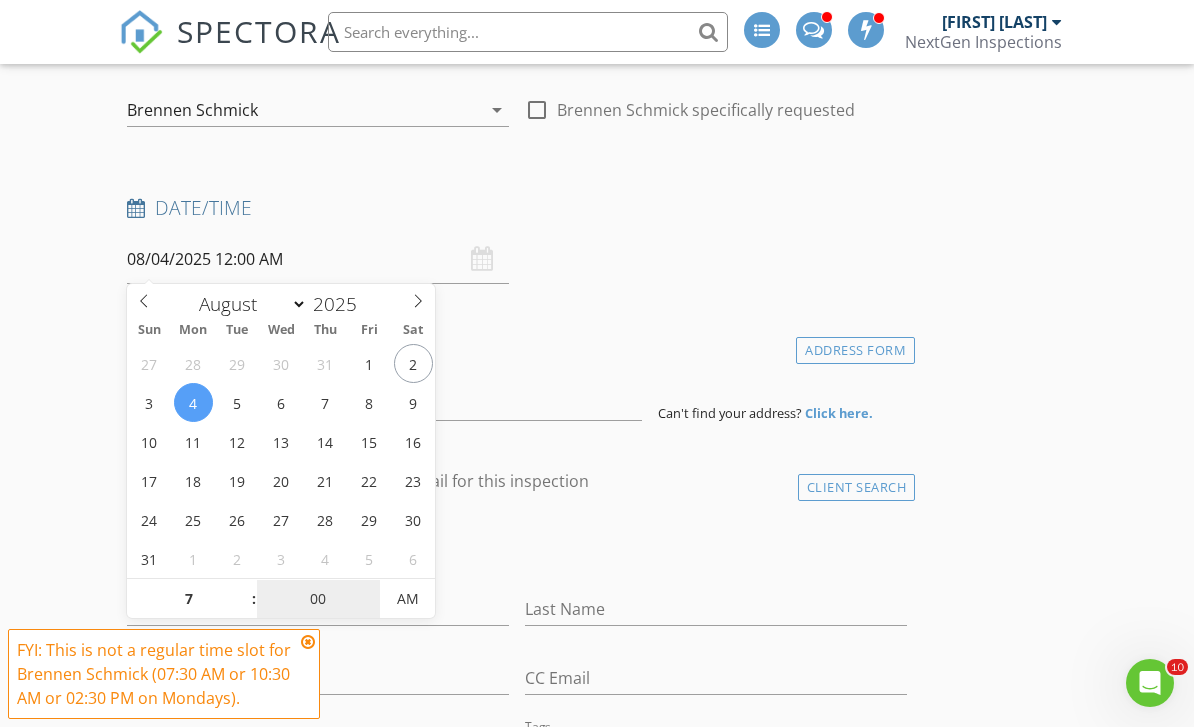 click on "00" at bounding box center (318, 600) 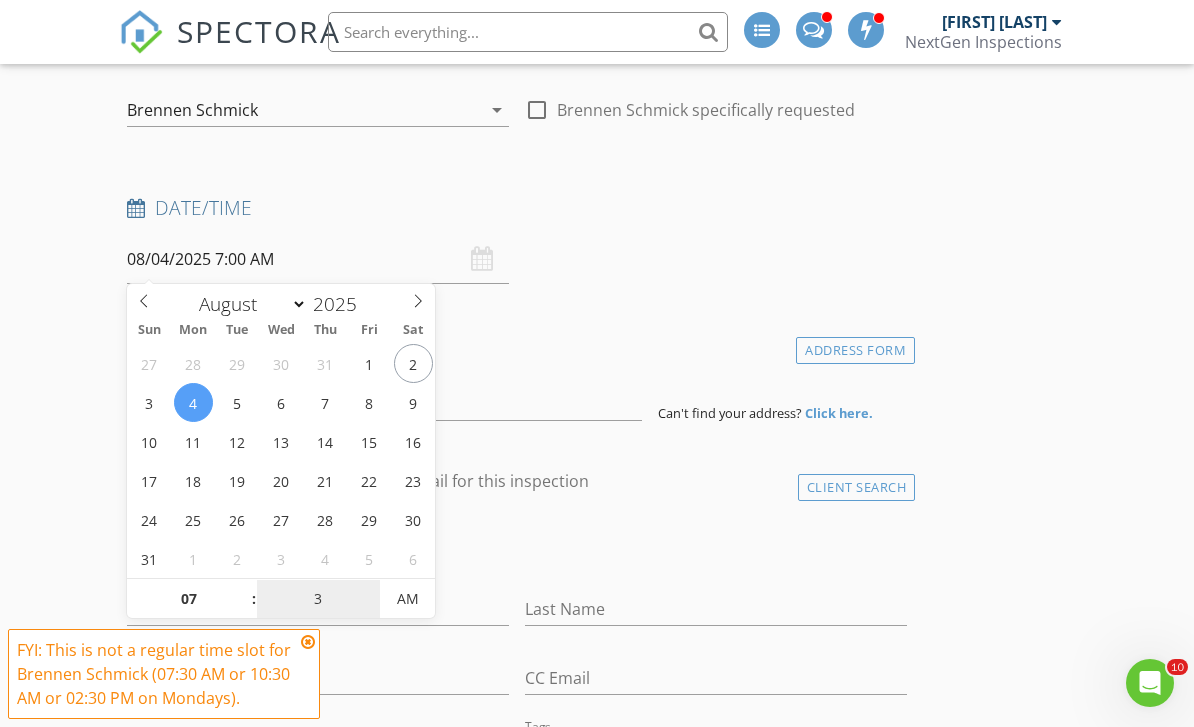 type on "30" 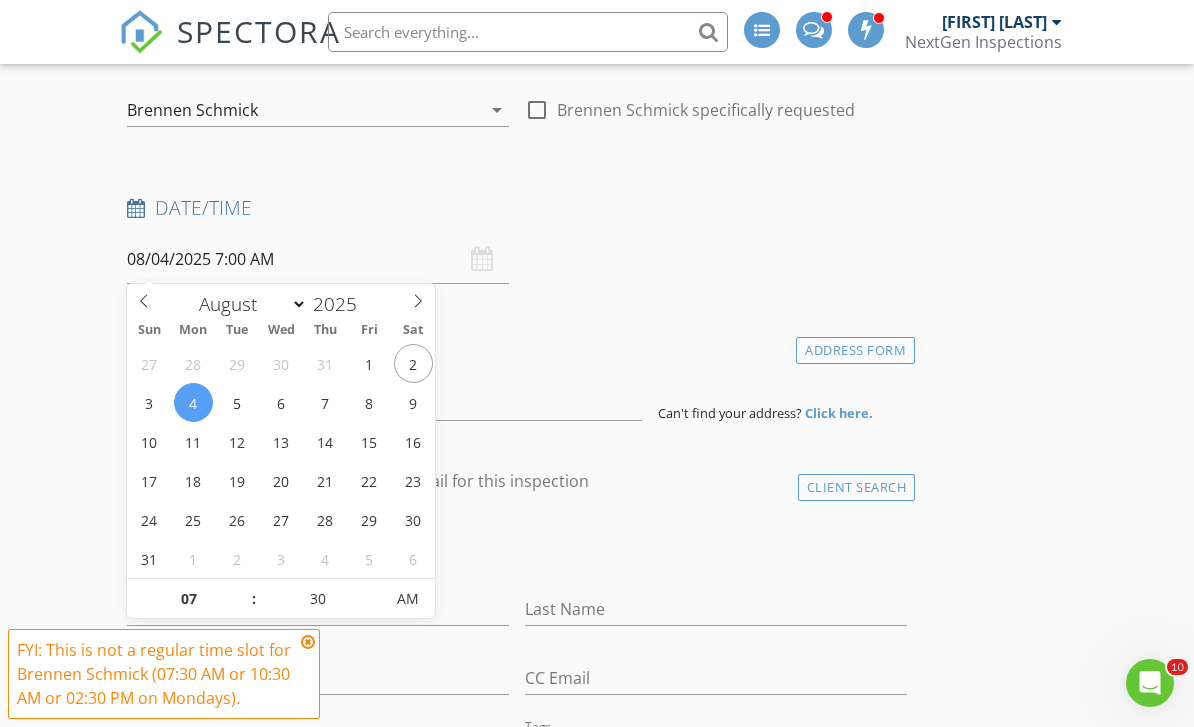 type on "[DATE] [TIME]" 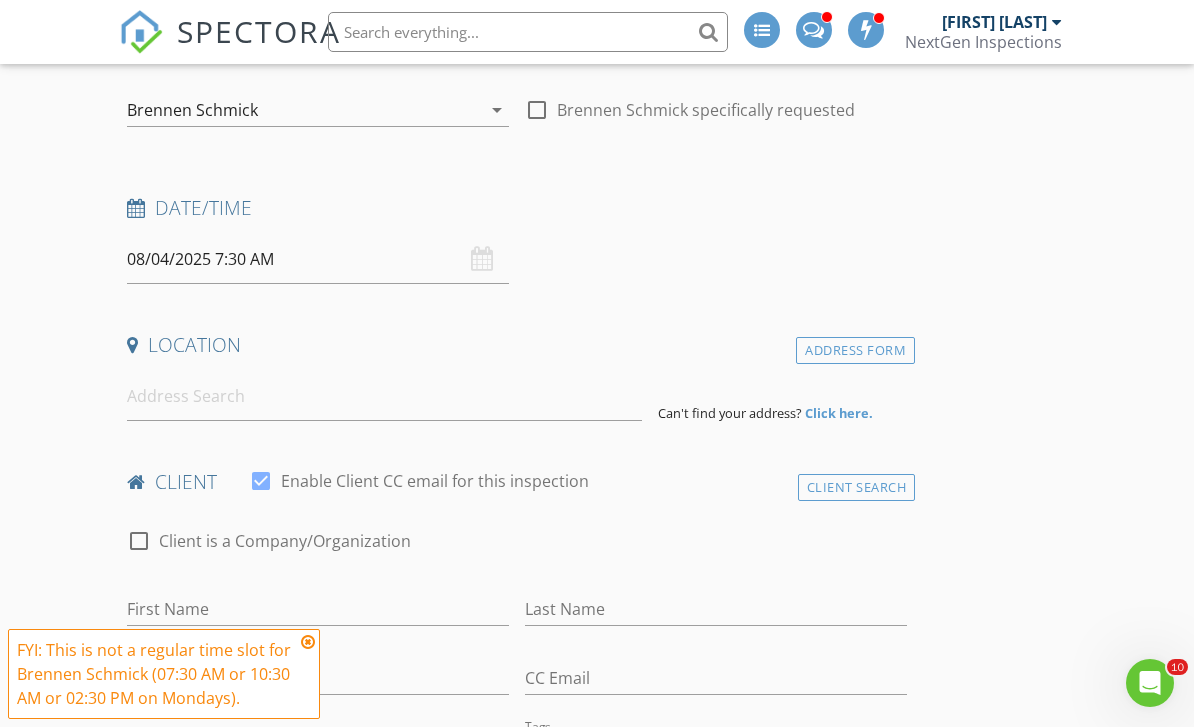 click on "New Inspection
INSPECTOR(S)
check_box_outline_blank   Curtis Antoine     check_box   Brennen Schmick   PRIMARY   check_box_outline_blank   Wismy Cadet     check_box_outline_blank   Nicholas Bowers     check_box_outline_blank   David Stanier     check_box_outline_blank   Wayne Johnson     Brennen Schmick arrow_drop_down   check_box_outline_blank Brennen Schmick specifically requested
Date/Time
08/04/2025 7:30 AM
Location
Address Form       Can't find your address?   Click here.
client
check_box Enable Client CC email for this inspection   Client Search     check_box_outline_blank Client is a Company/Organization     First Name   Last Name   Email   CC Email   Phone         Tags         Notes   Private Notes
ADD ADDITIONAL client
SERVICES
check_box_outline_blank" at bounding box center [597, 1616] 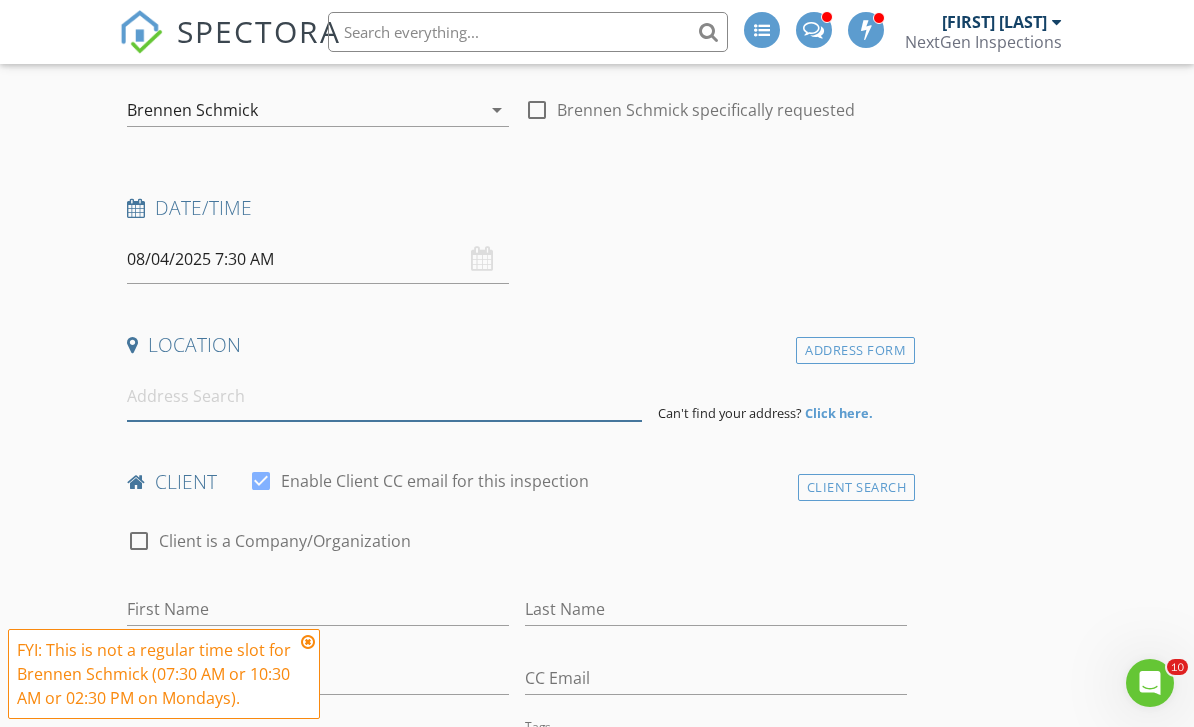 click at bounding box center (384, 396) 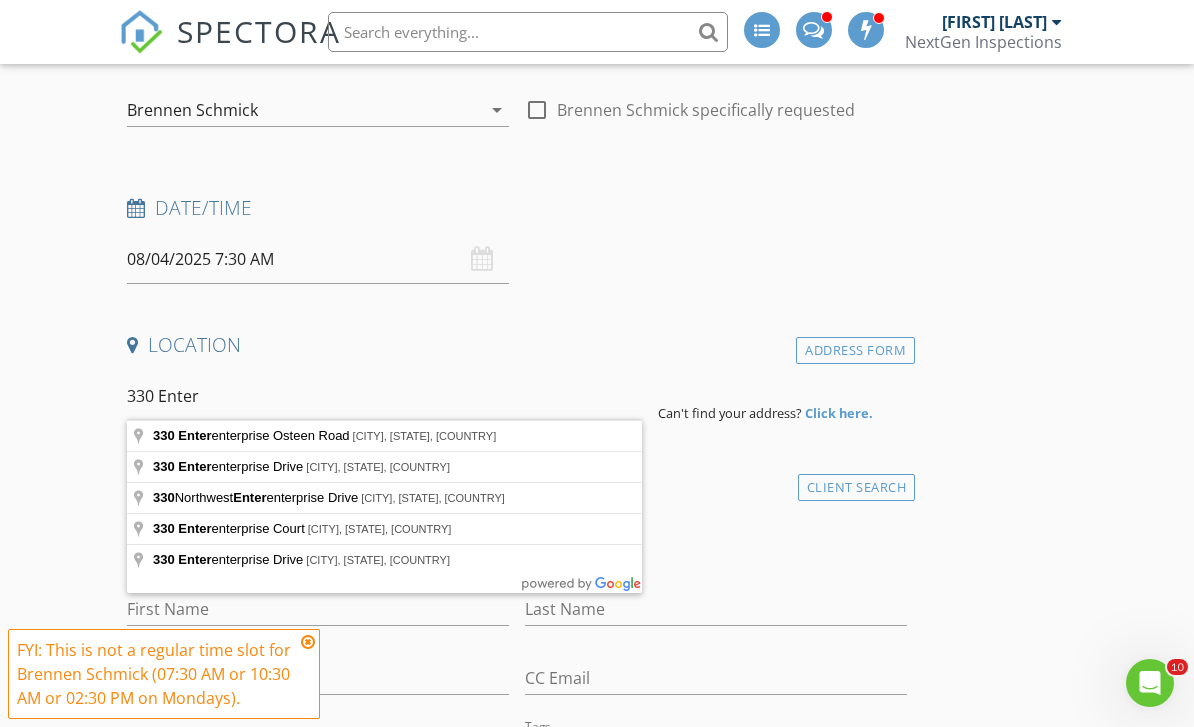 type on "330 Enterprise Osteen Road, Osteen, FL, USA" 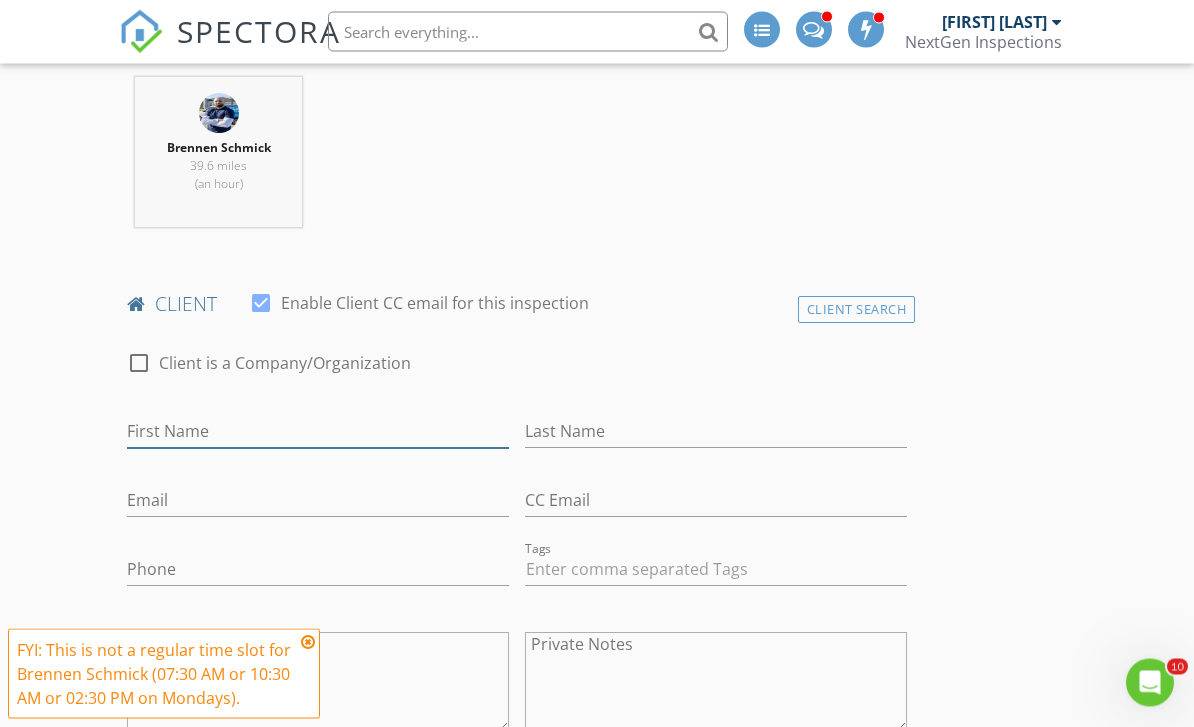 click on "First Name" at bounding box center (318, 432) 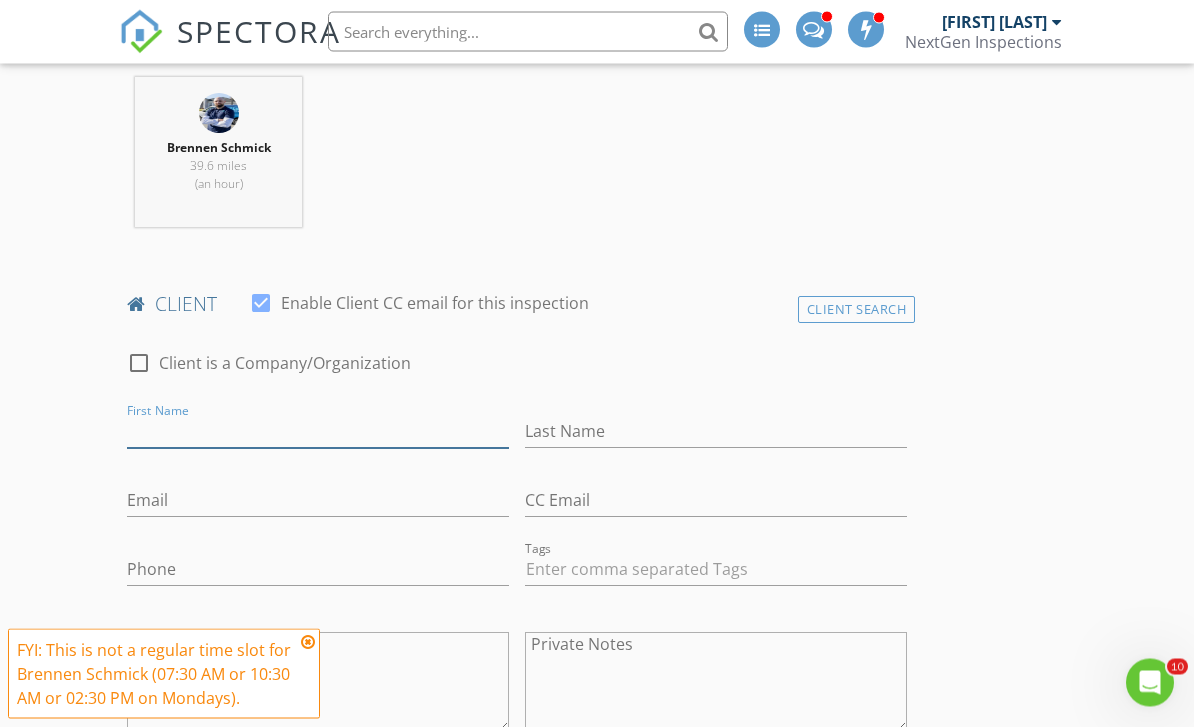scroll, scrollTop: 802, scrollLeft: 0, axis: vertical 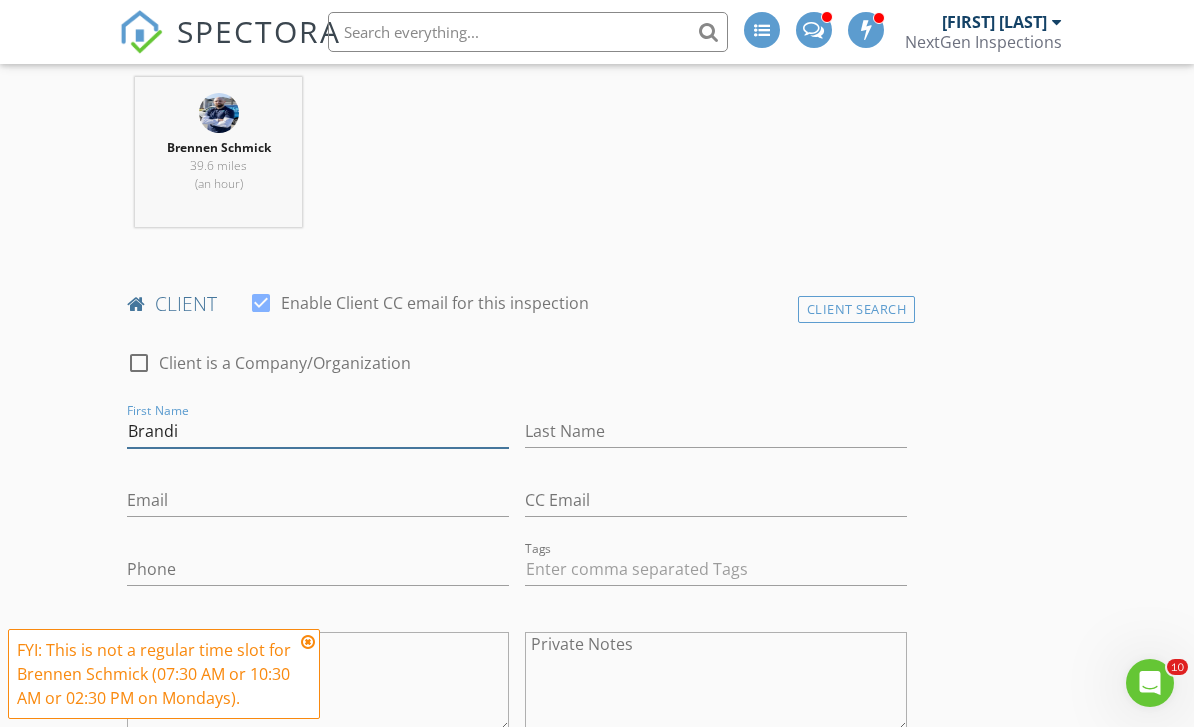 type on "[FIRST]" 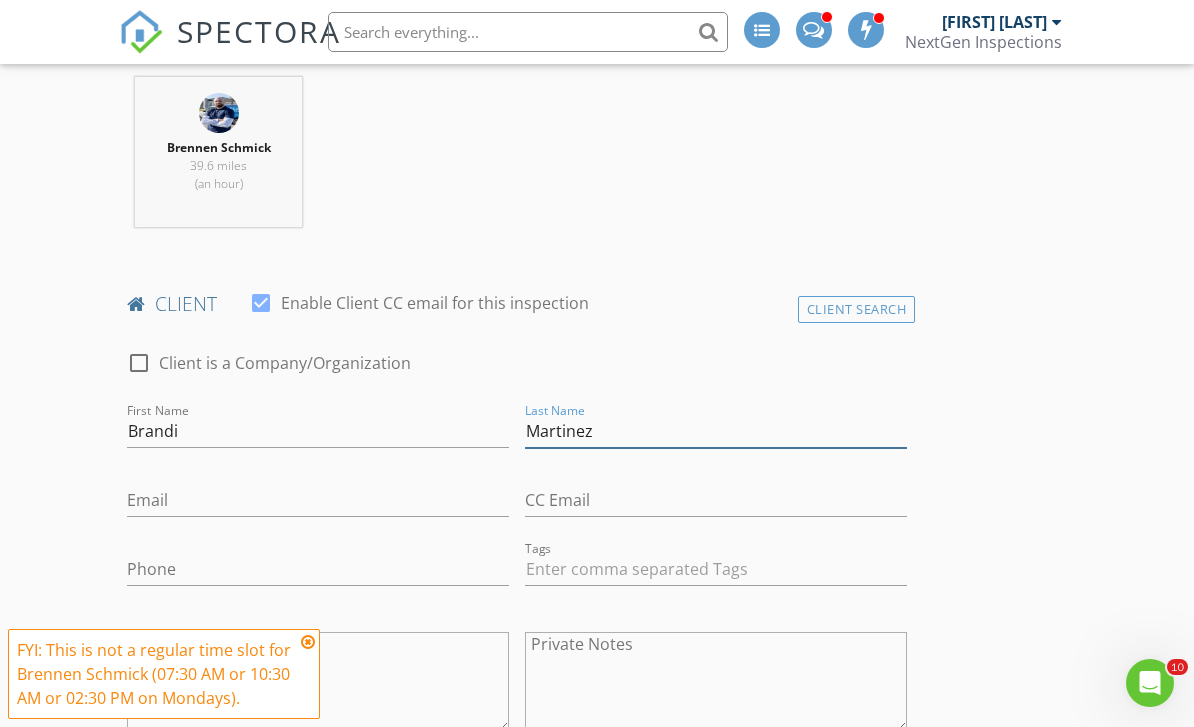type on "Martinez" 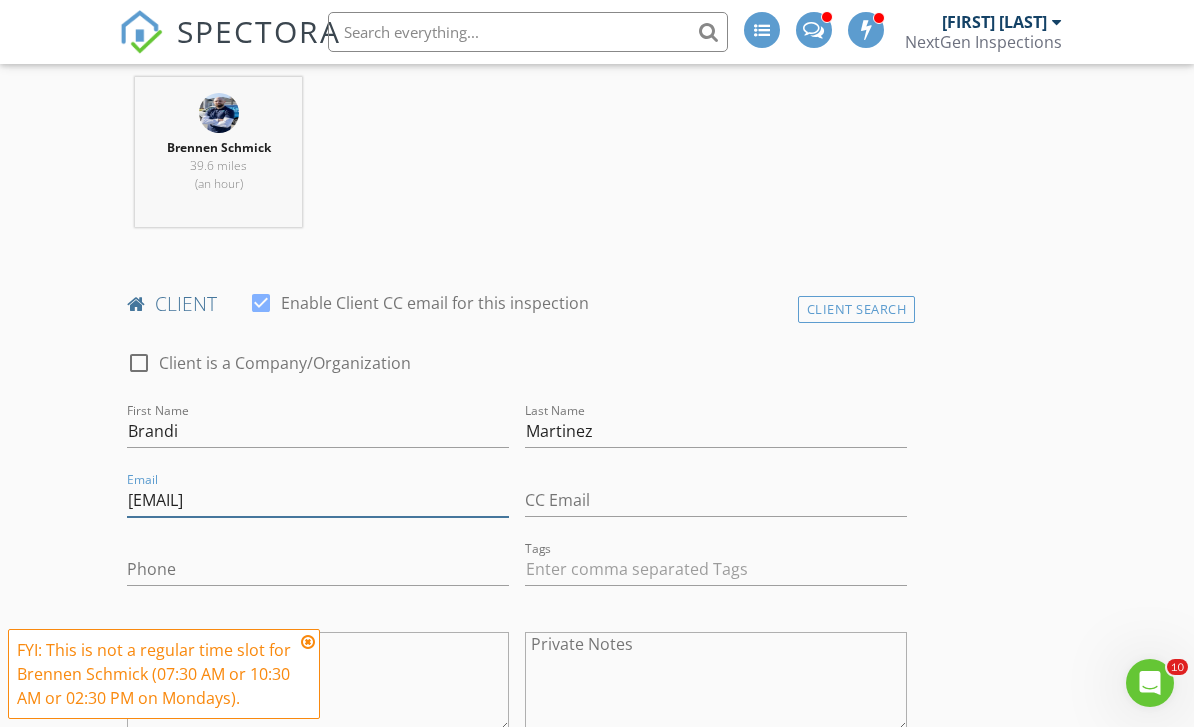 type on "[EMAIL]" 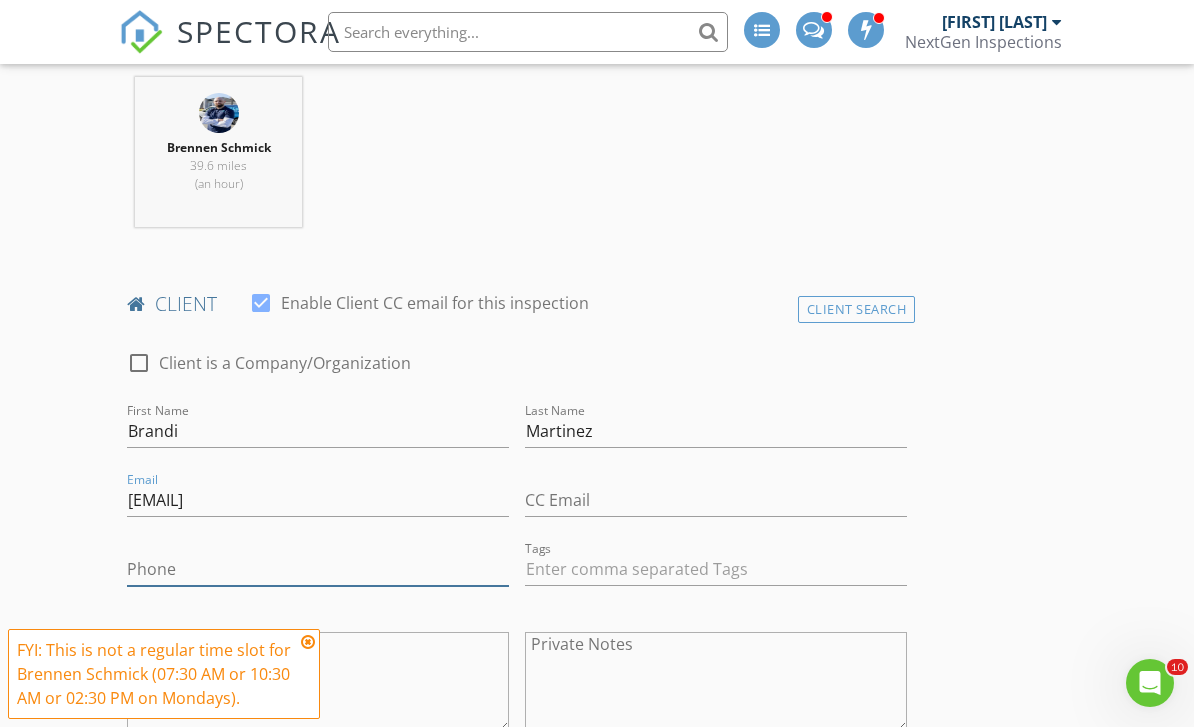 click on "Phone" at bounding box center (318, 569) 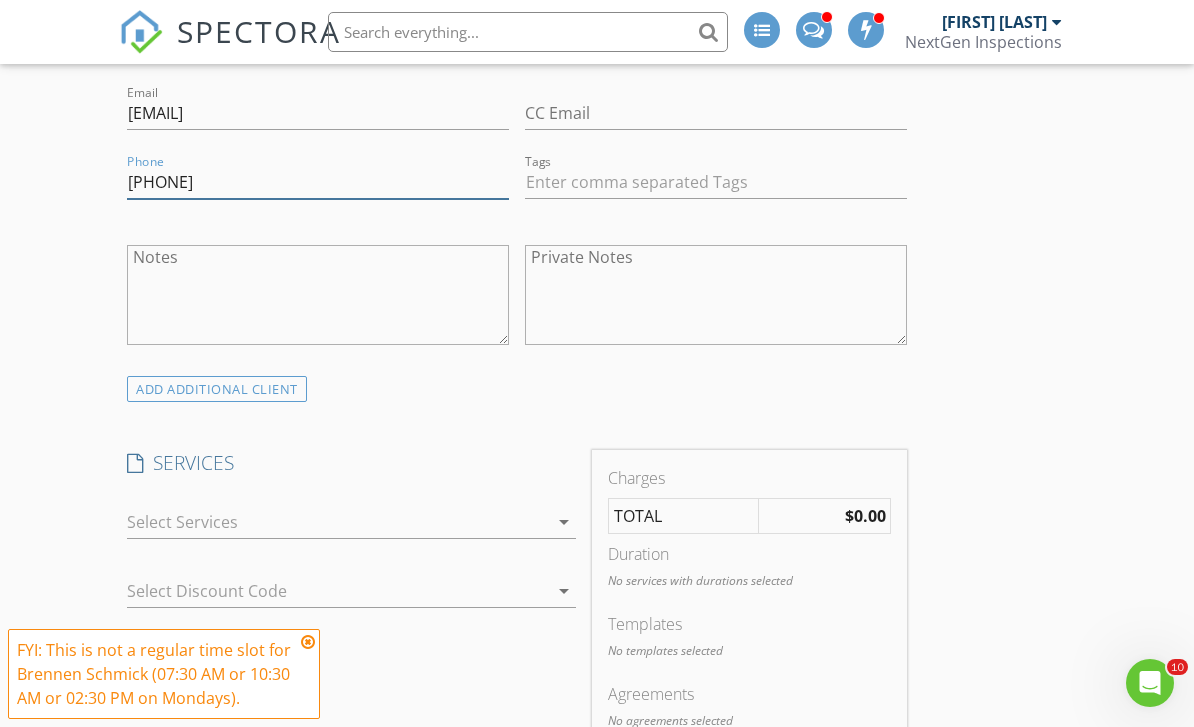 scroll, scrollTop: 1221, scrollLeft: 0, axis: vertical 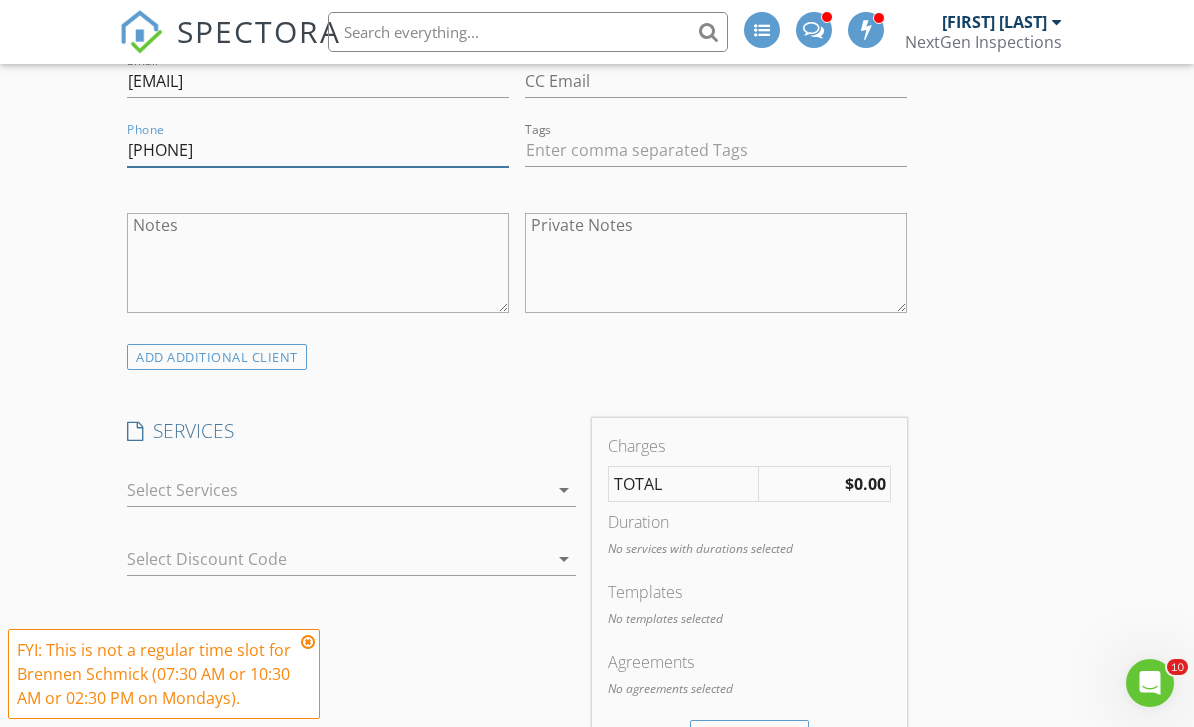 type on "407-575-1493" 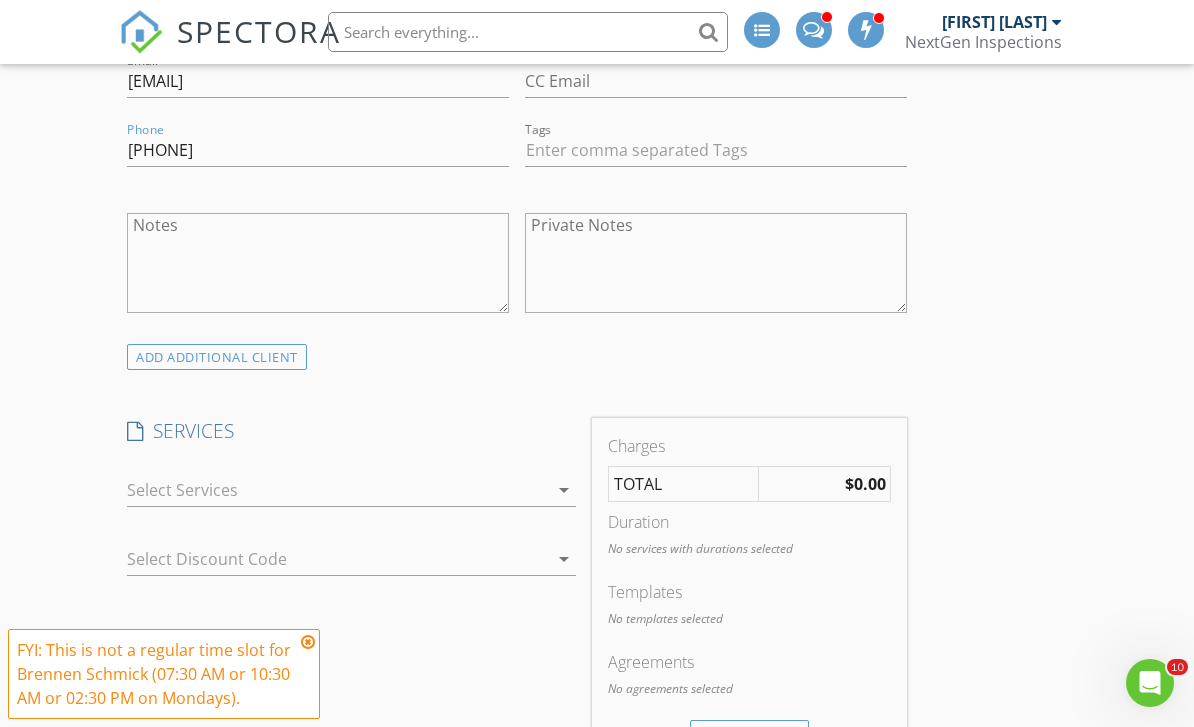click on "ADD ADDITIONAL client" at bounding box center (217, 357) 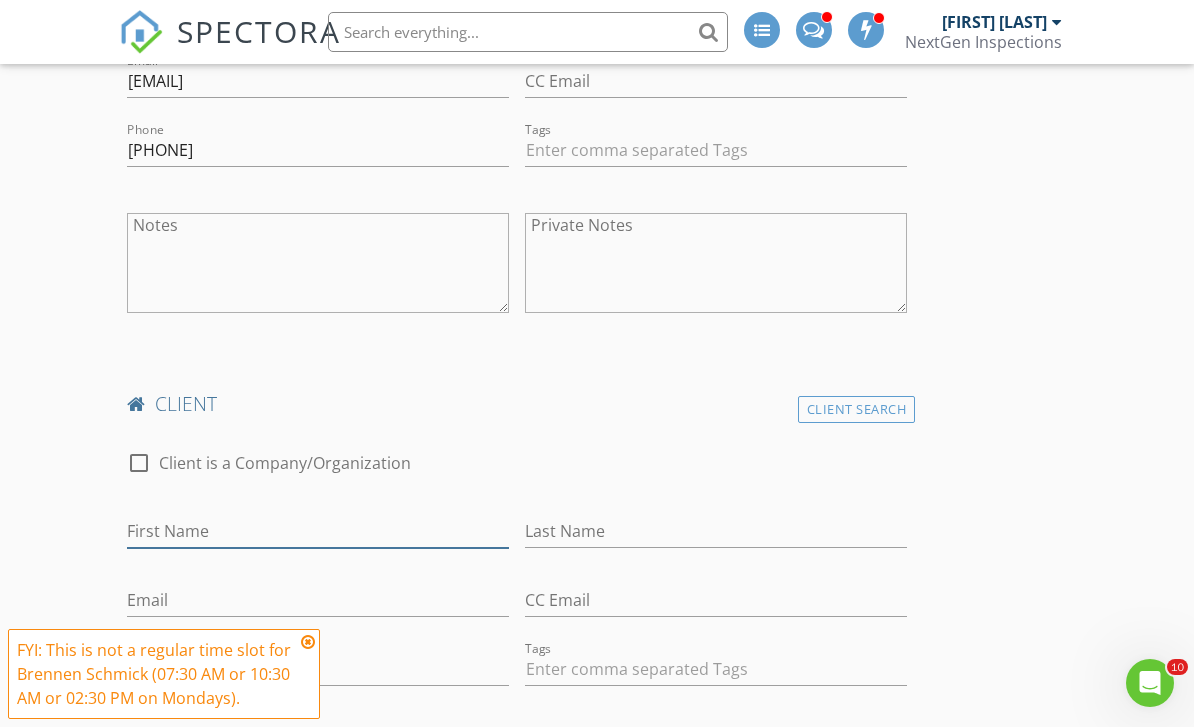 click on "First Name" at bounding box center (318, 531) 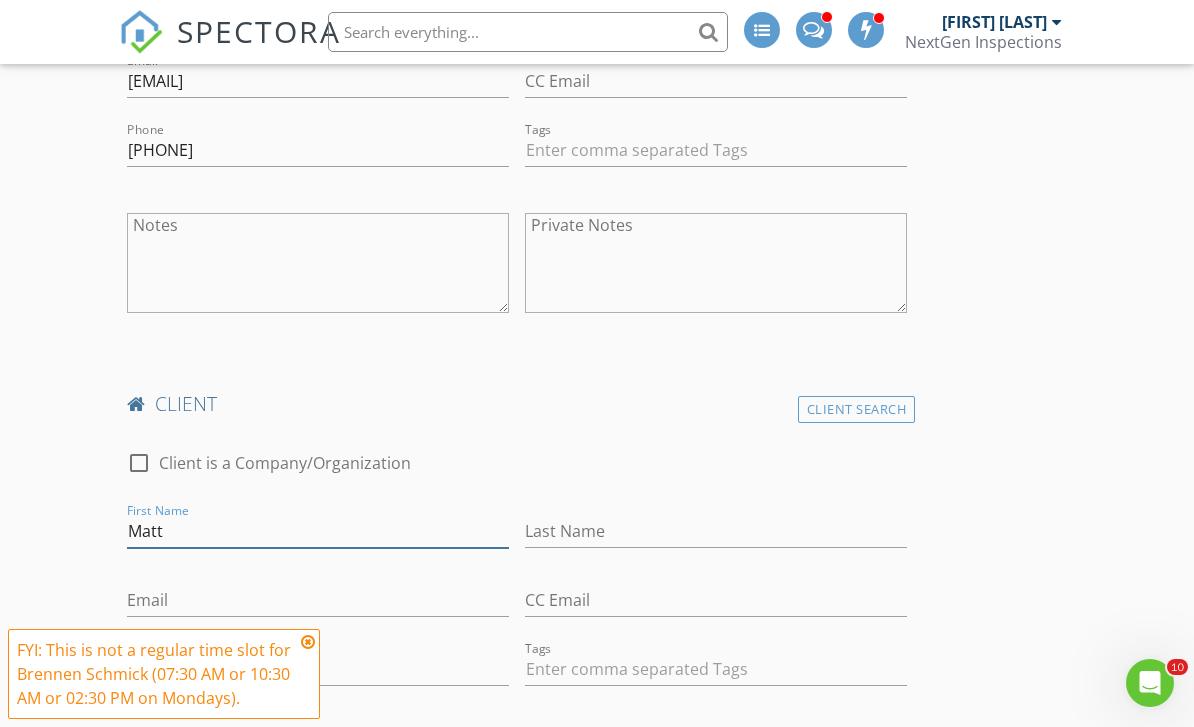 type on "Matt" 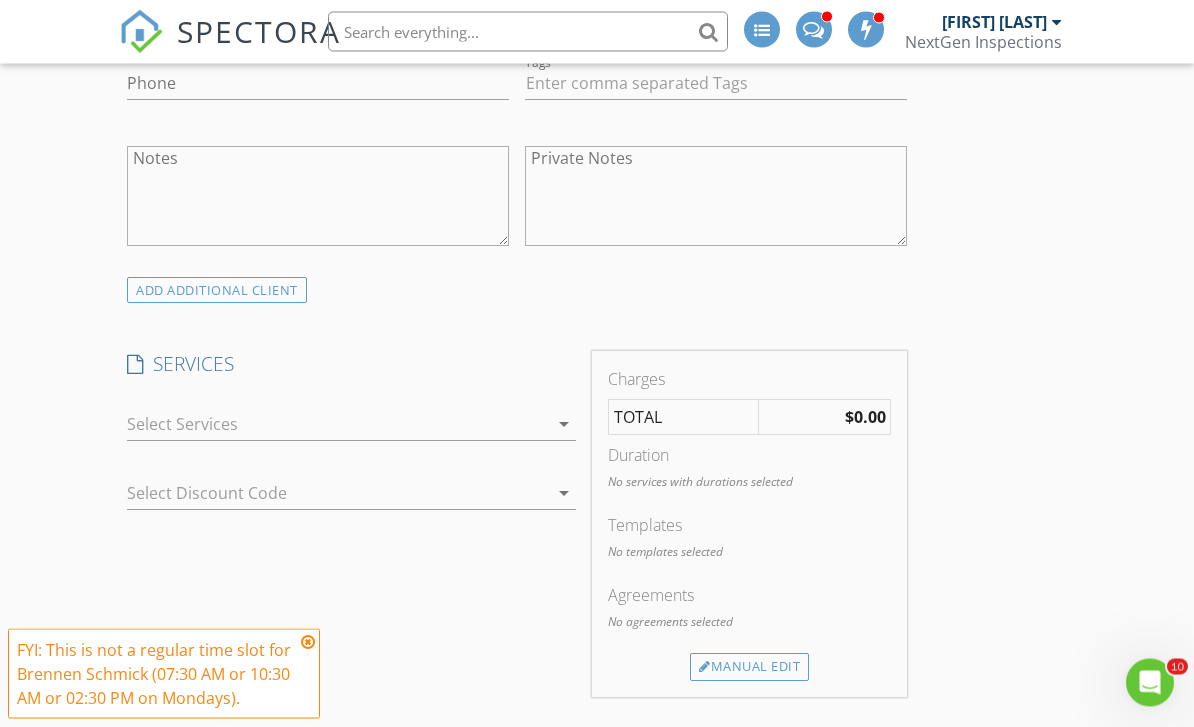 scroll, scrollTop: 1808, scrollLeft: 0, axis: vertical 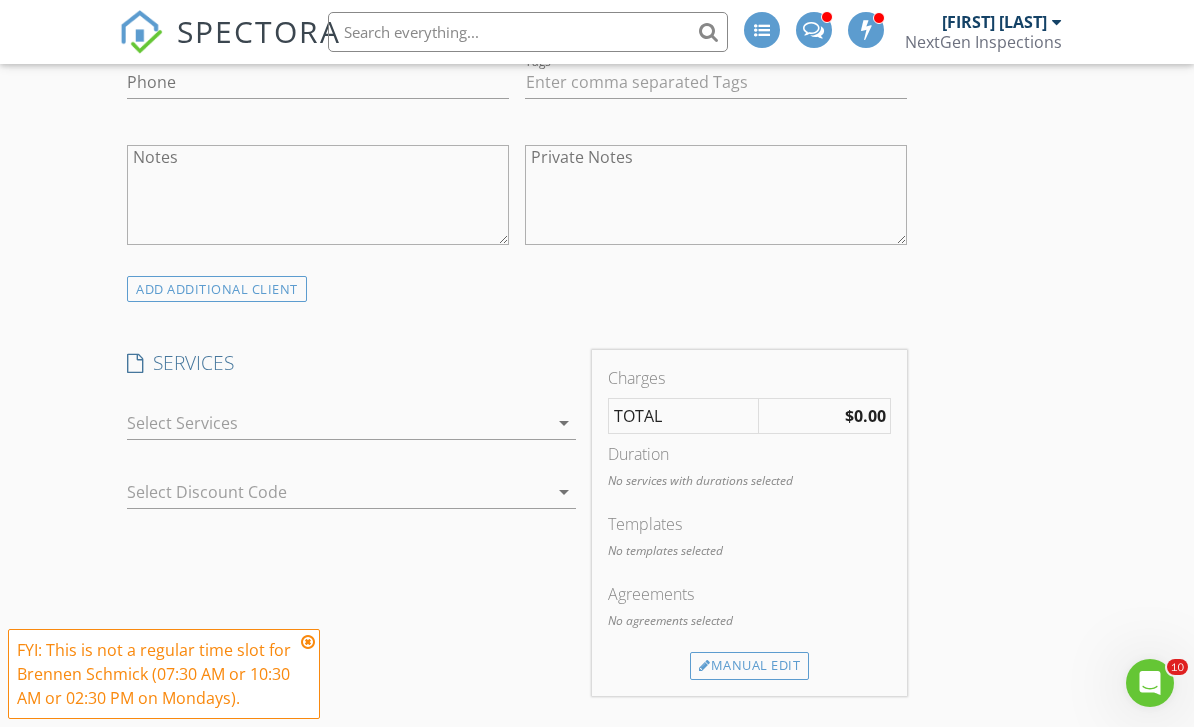 type on "Martinez" 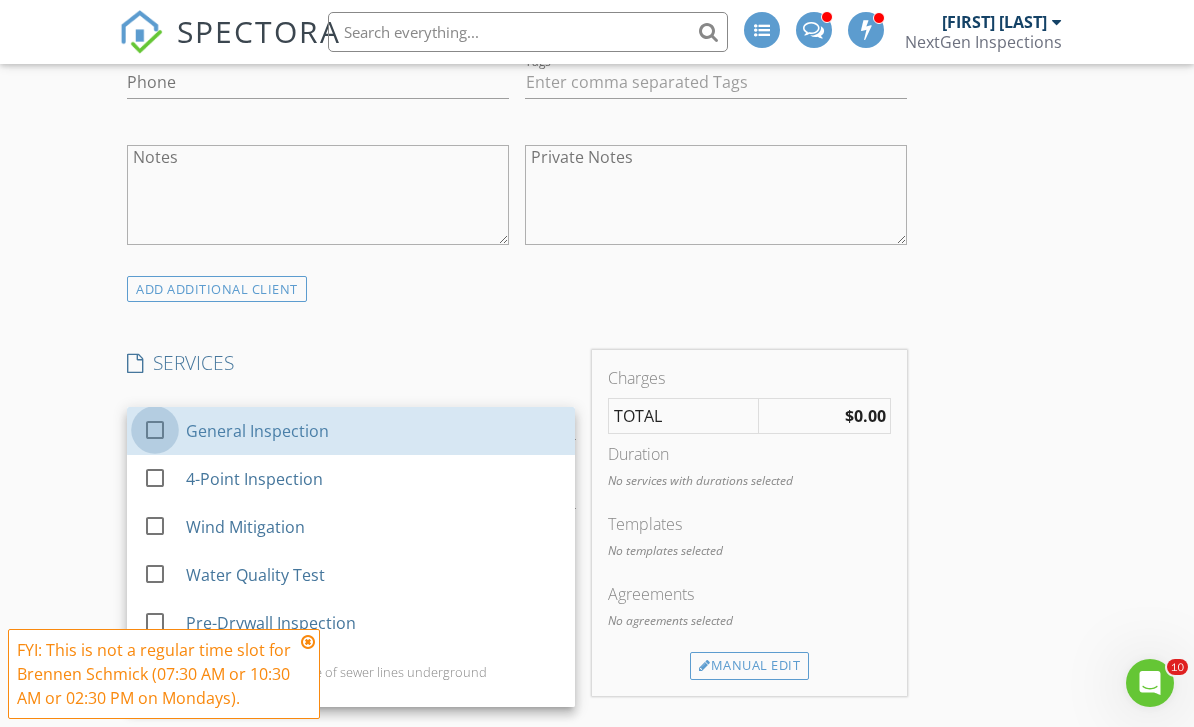 click at bounding box center (155, 429) 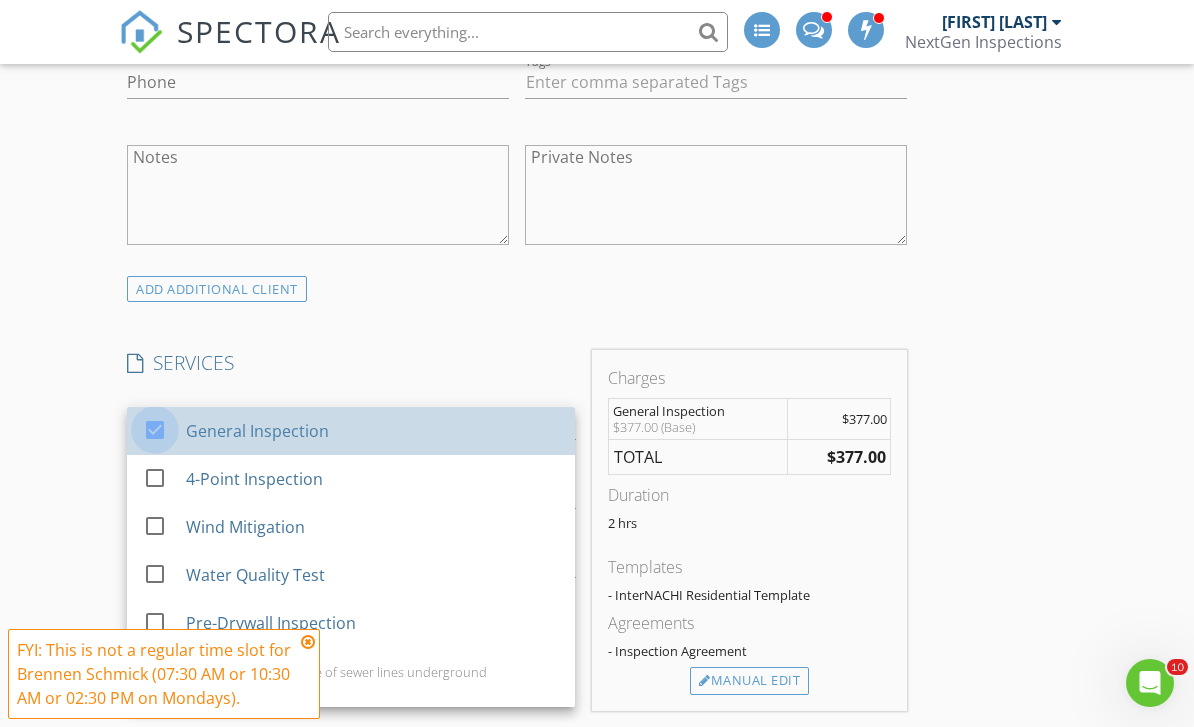 click on "New Inspection
INSPECTOR(S)
check_box_outline_blank   Curtis Antoine     check_box   Brennen Schmick   PRIMARY   check_box_outline_blank   Wismy Cadet     check_box_outline_blank   Nicholas Bowers     check_box_outline_blank   David Stanier     check_box_outline_blank   Wayne Johnson     Brennen Schmick arrow_drop_down   check_box_outline_blank Brennen Schmick specifically requested
Date/Time
08/04/2025 7:30 AM
Location
Address Search       Address 330 Enterprise Osteen Rd   Unit   City Osteen   State FL   Zip 32764   County Volusia     Square Feet 1152   Year Built 1986   Foundation arrow_drop_down     Brennen Schmick     39.6 miles     (an hour)
client
check_box Enable Client CC email for this inspection   Client Search     check_box_outline_blank Client is a Company/Organization     First Name Brandi   Last Name Martinez   Email   CC Email   Phone" at bounding box center (597, 495) 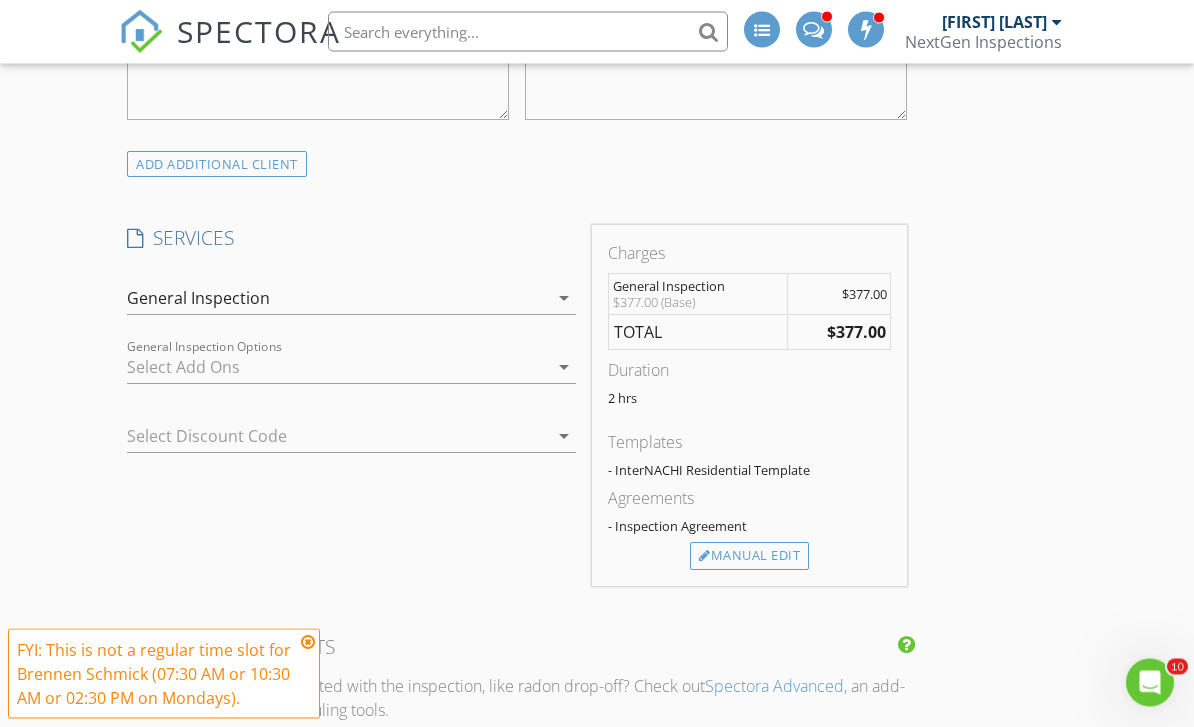 scroll, scrollTop: 1933, scrollLeft: 0, axis: vertical 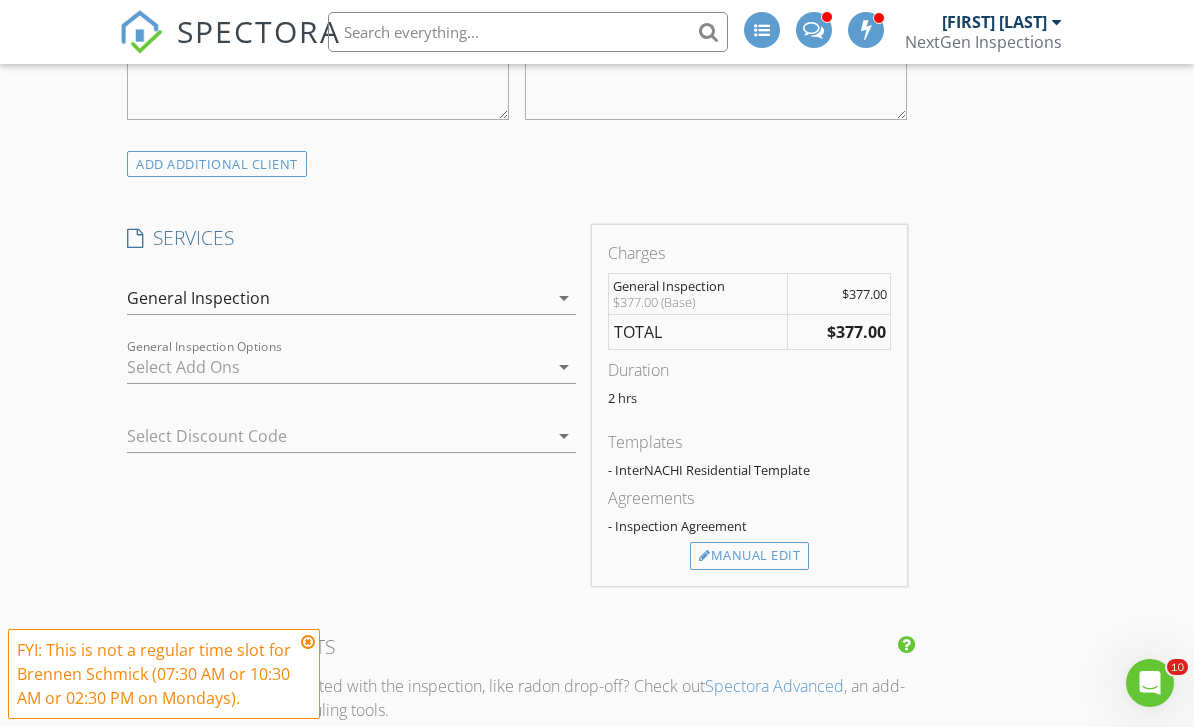 click at bounding box center (337, 367) 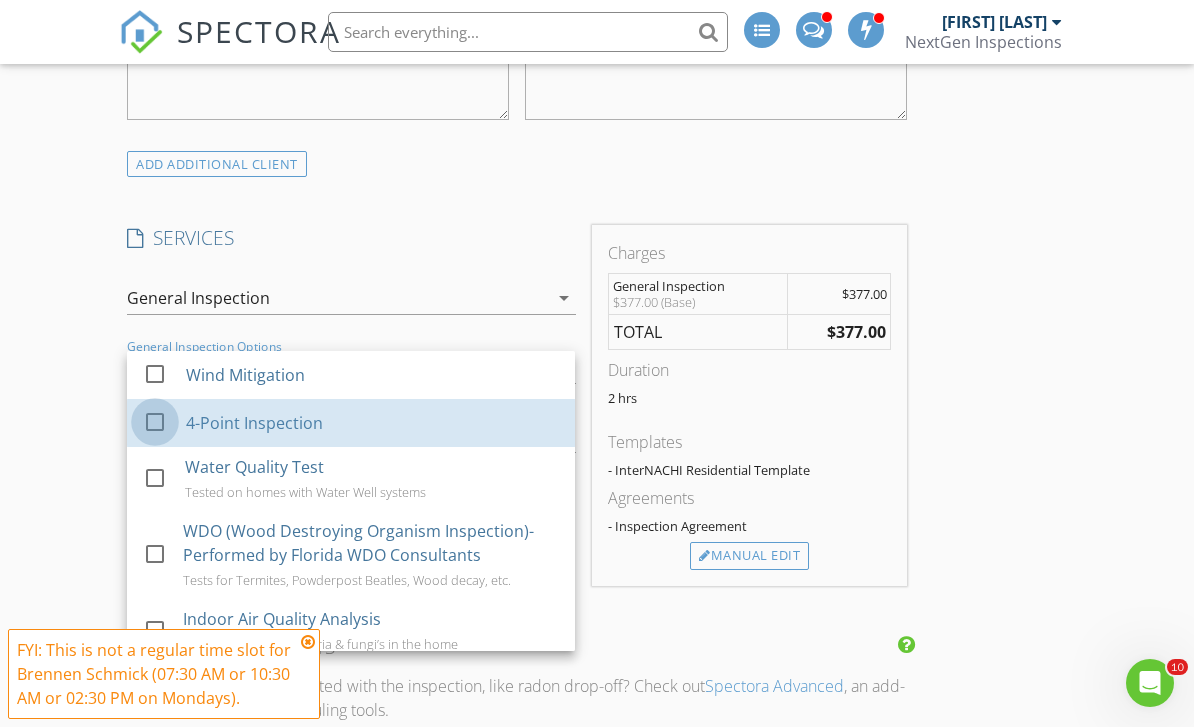 click at bounding box center (155, 421) 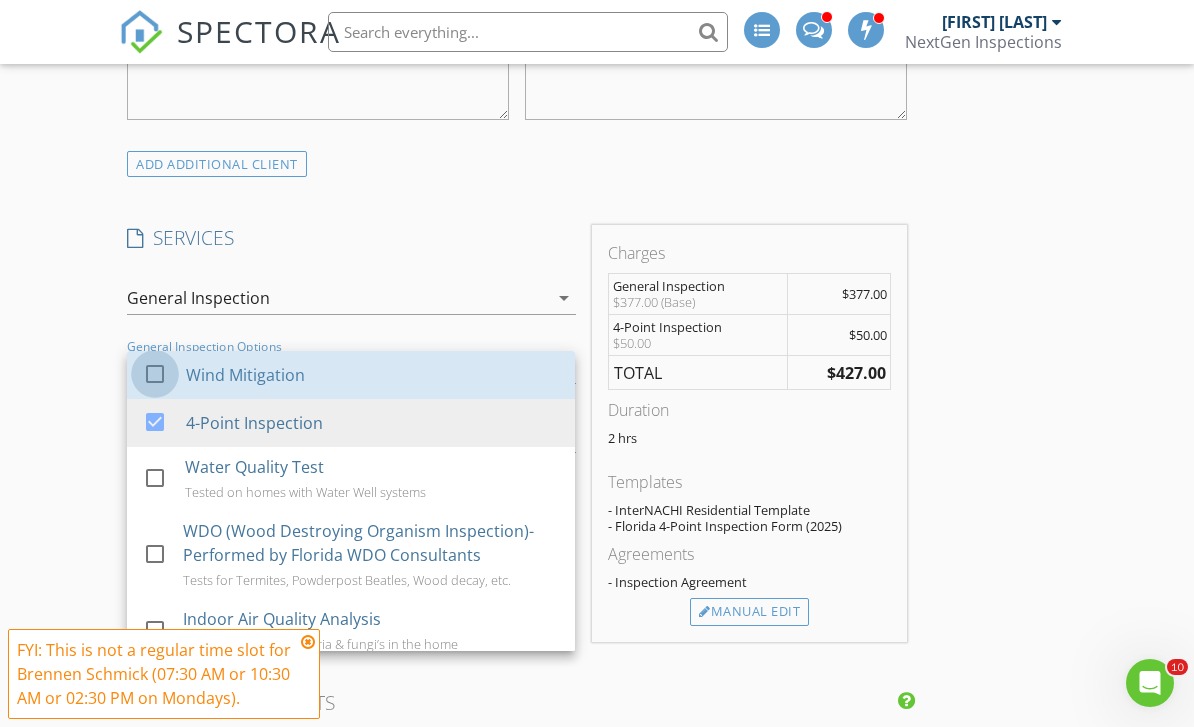 click at bounding box center (155, 373) 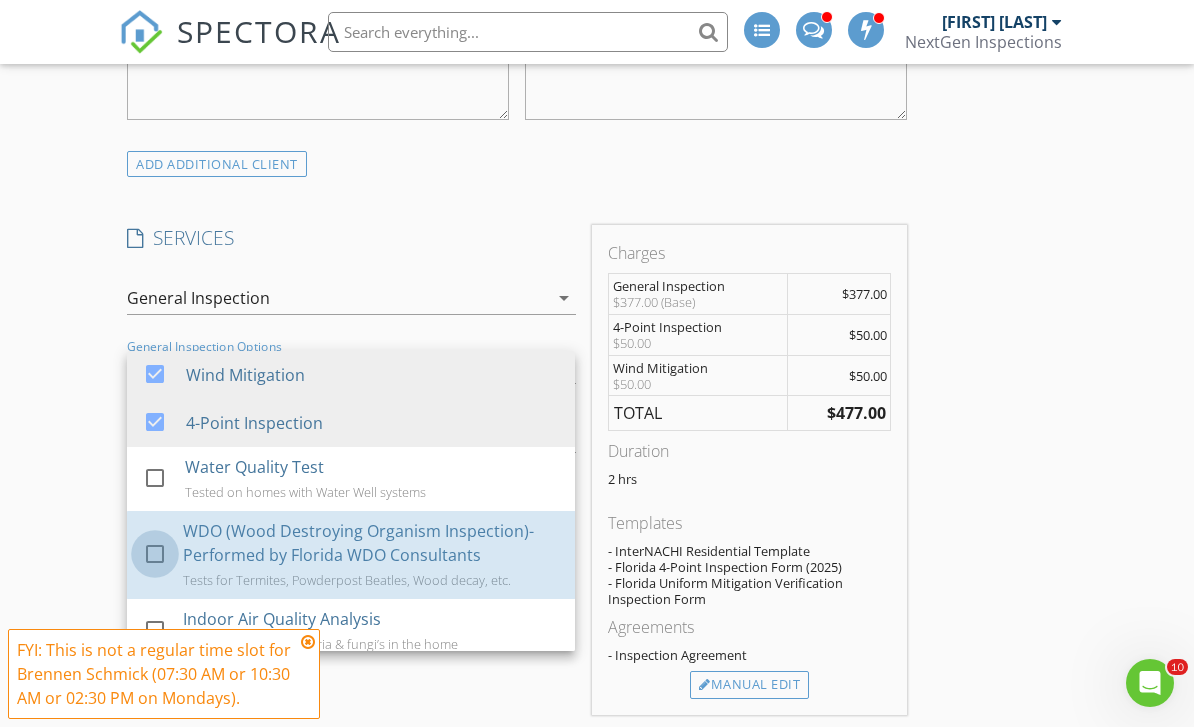 click at bounding box center (155, 553) 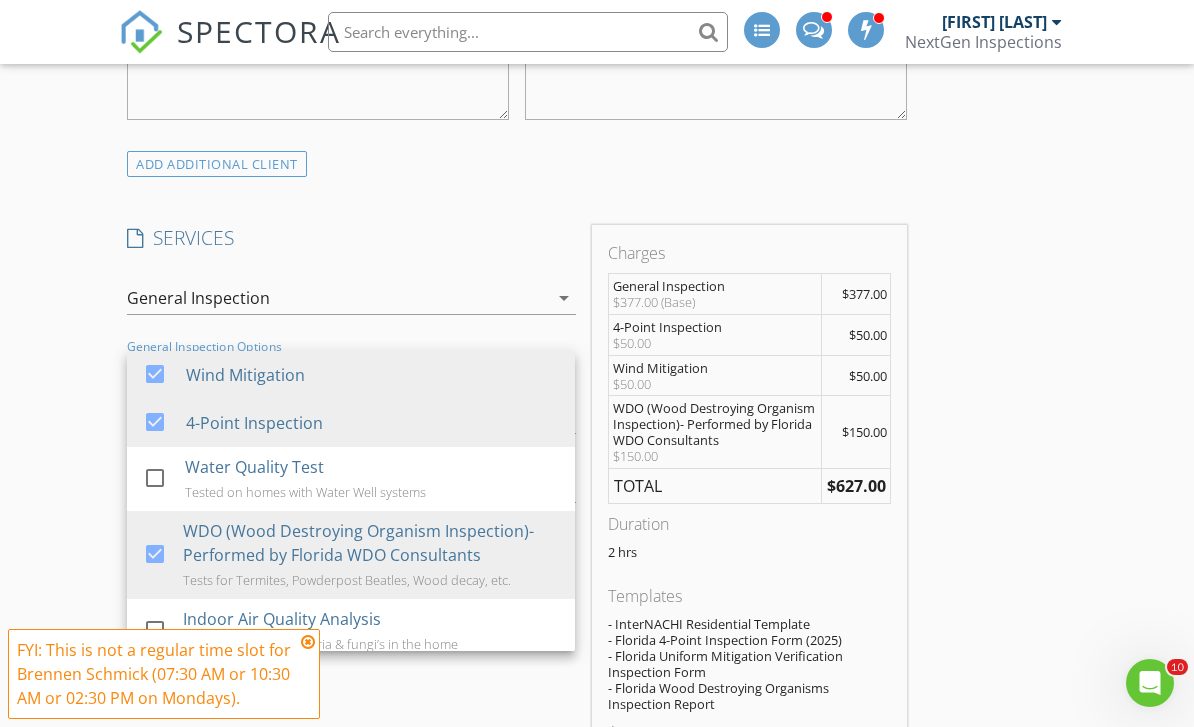 click on "New Inspection
INSPECTOR(S)
check_box_outline_blank   Curtis Antoine     check_box   Brennen Schmick   PRIMARY   check_box_outline_blank   Wismy Cadet     check_box_outline_blank   Nicholas Bowers     check_box_outline_blank   David Stanier     check_box_outline_blank   Wayne Johnson     Brennen Schmick arrow_drop_down   check_box_outline_blank Brennen Schmick specifically requested
Date/Time
08/04/2025 7:30 AM
Location
Address Search       Address 330 Enterprise Osteen Rd   Unit   City Osteen   State FL   Zip 32764   County Volusia     Square Feet 1152   Year Built 1986   Foundation arrow_drop_down     Brennen Schmick     39.6 miles     (an hour)
client
check_box Enable Client CC email for this inspection   Client Search     check_box_outline_blank Client is a Company/Organization     First Name Brandi   Last Name Martinez   Email   CC Email   Phone" at bounding box center (597, 487) 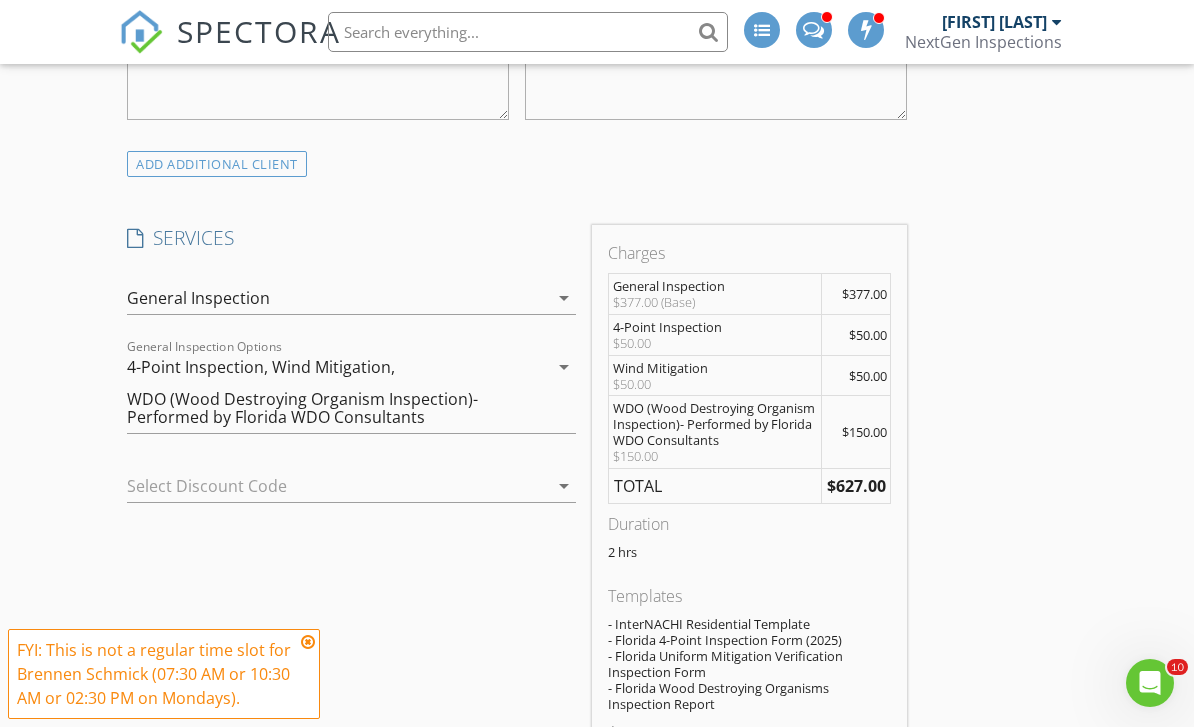 click at bounding box center (308, 642) 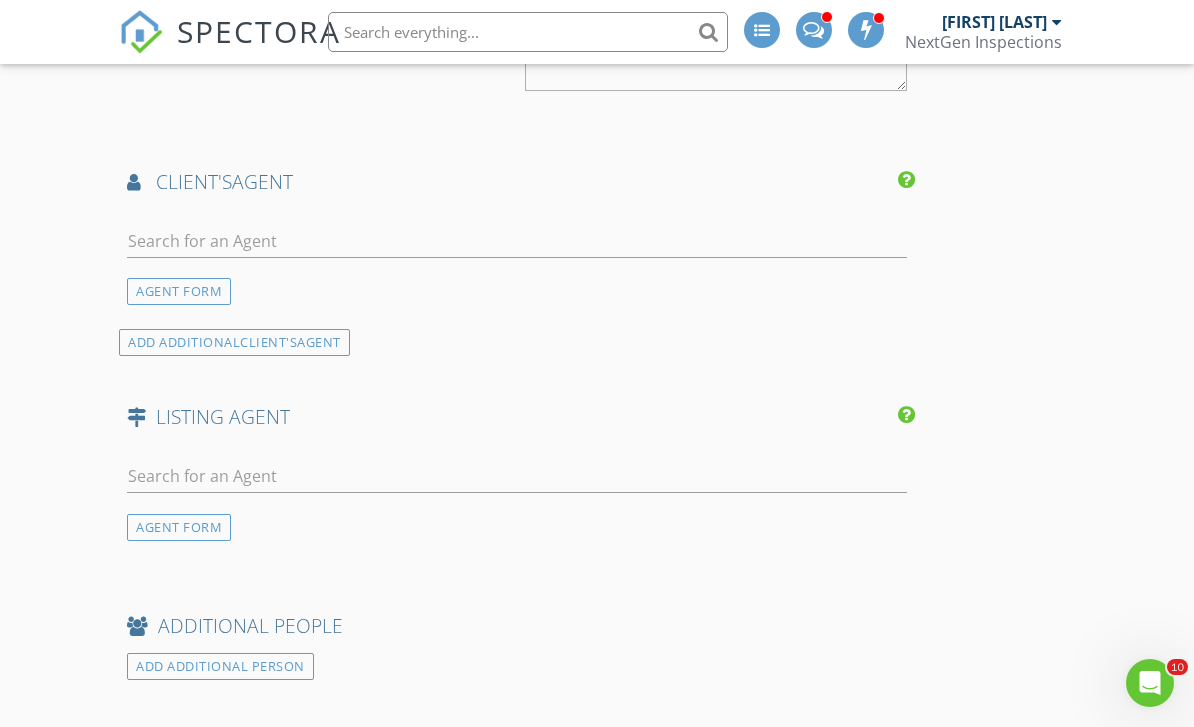 scroll, scrollTop: 3024, scrollLeft: 0, axis: vertical 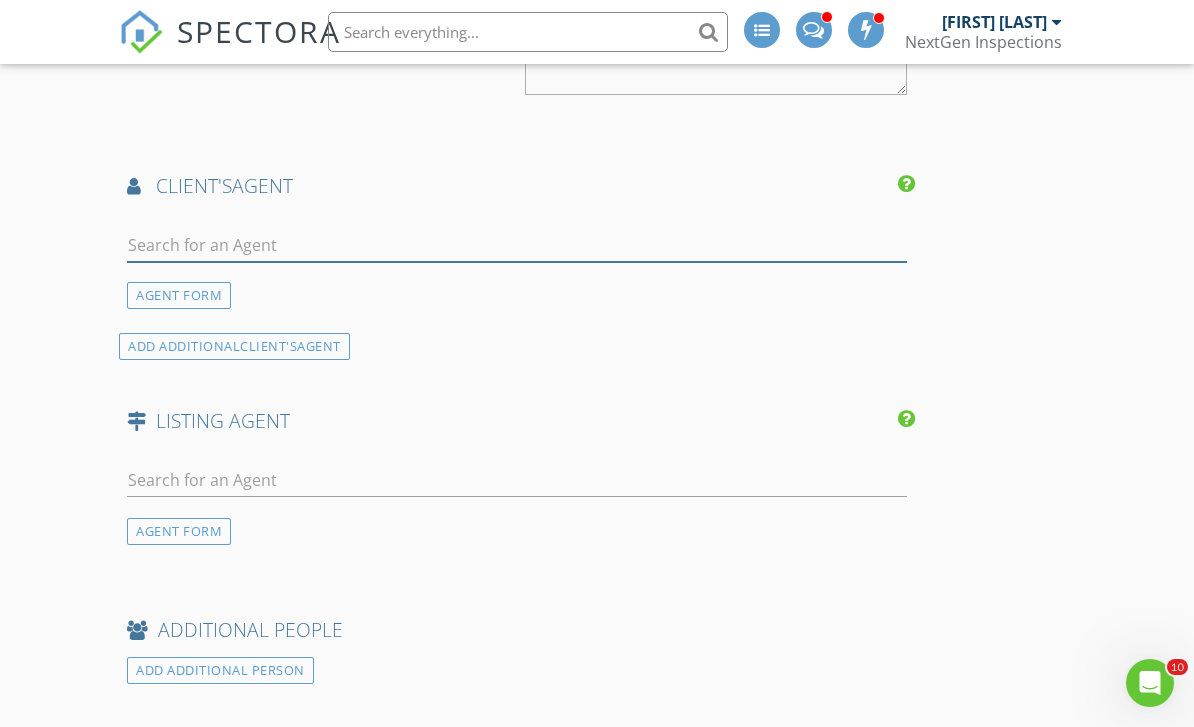 click at bounding box center (517, 245) 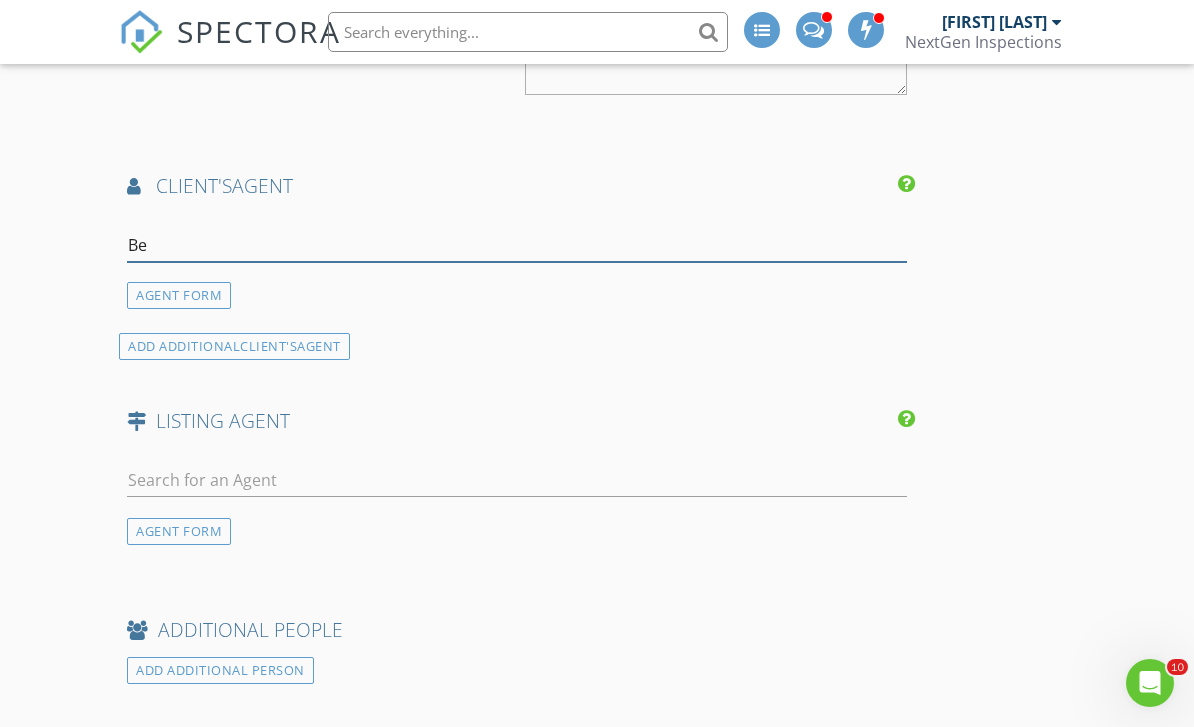 type on "Ben" 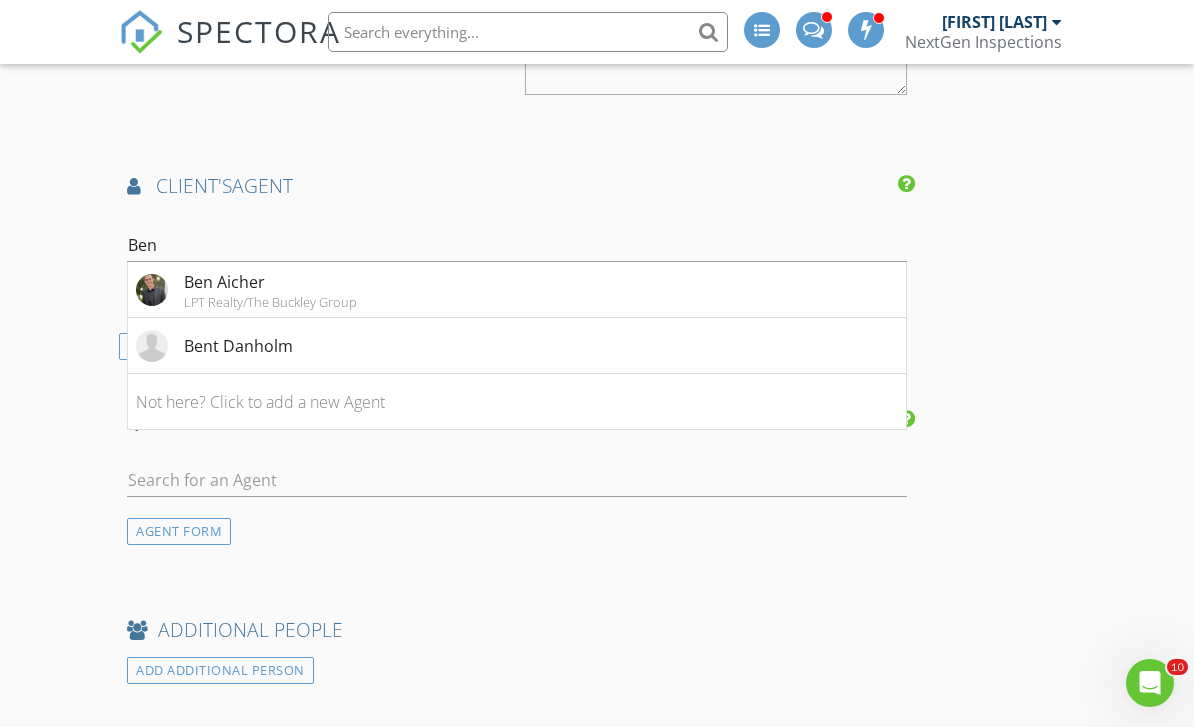 click at bounding box center [152, 290] 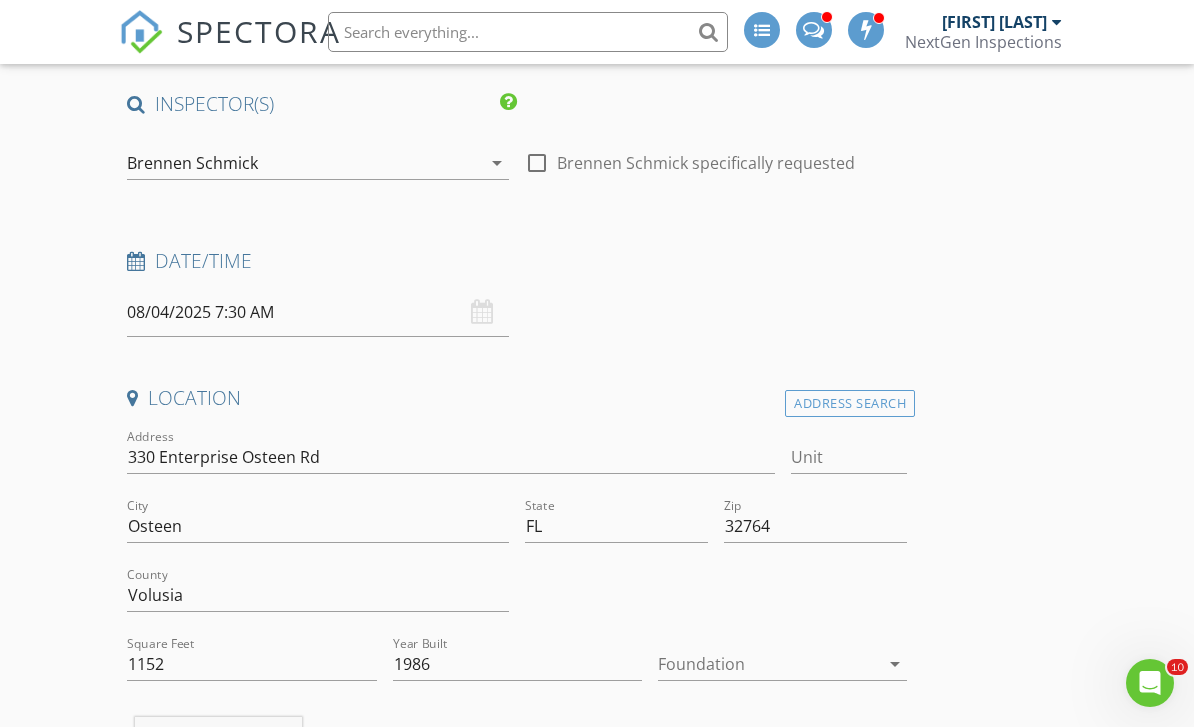 scroll, scrollTop: 159, scrollLeft: 0, axis: vertical 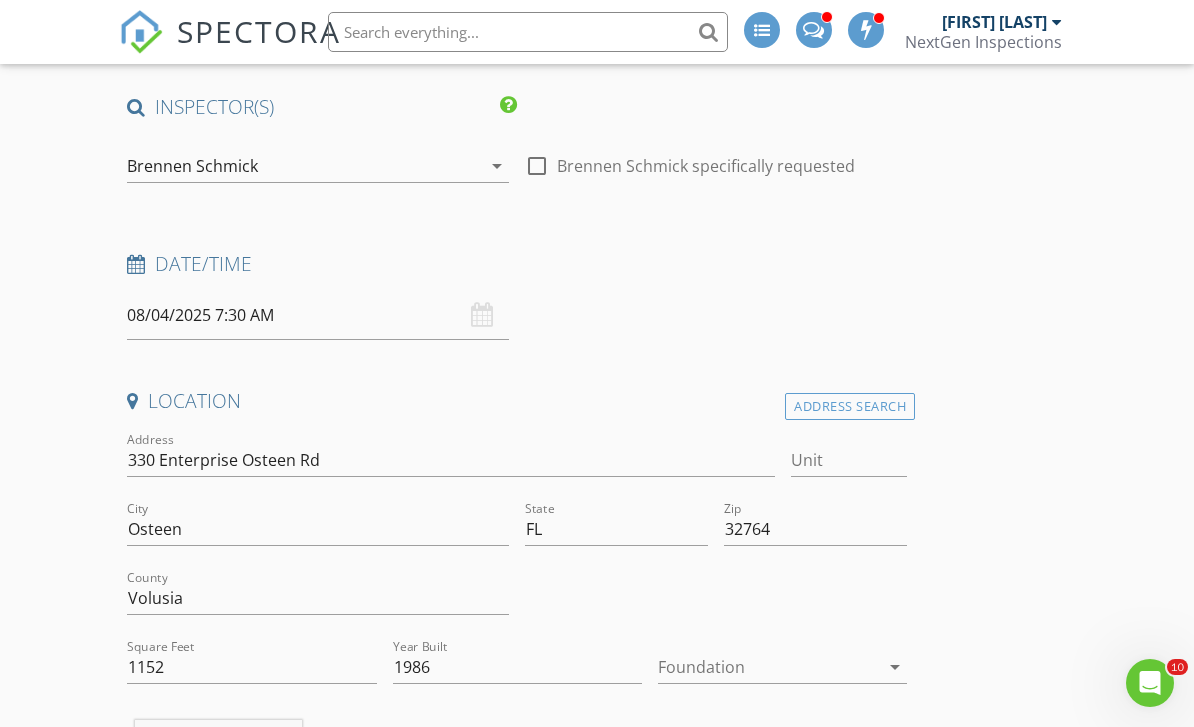 click on "08/04/2025 7:30 AM" at bounding box center [318, 315] 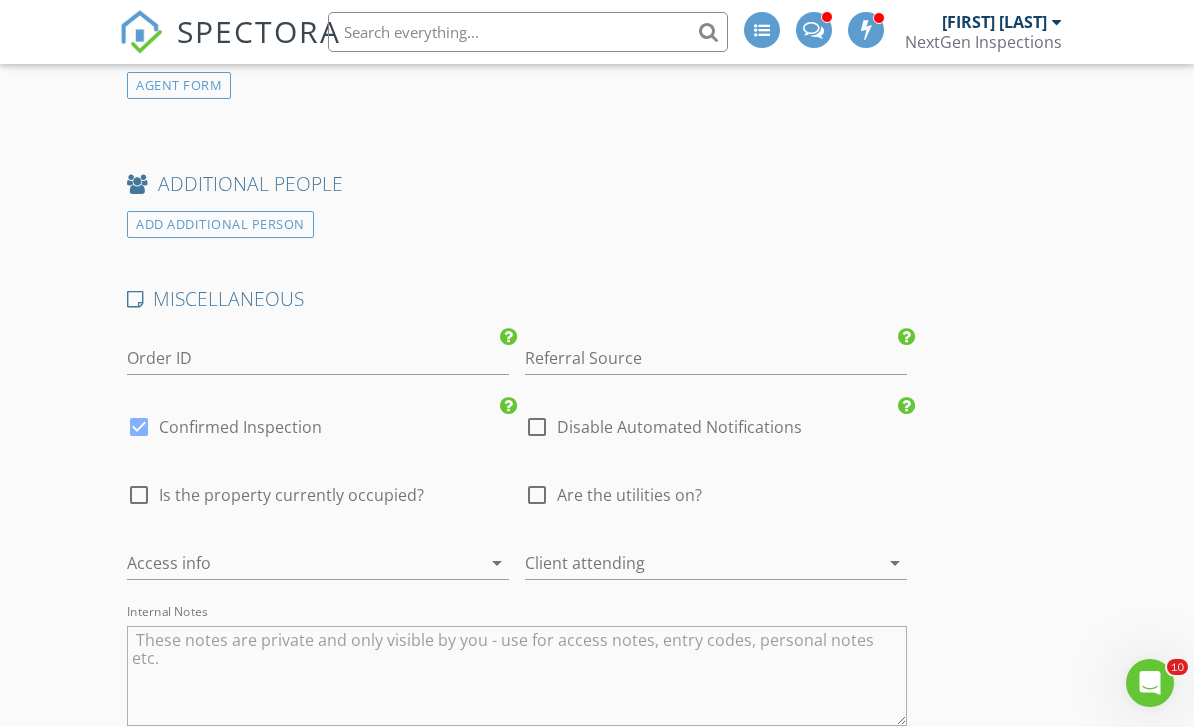 scroll, scrollTop: 4281, scrollLeft: 0, axis: vertical 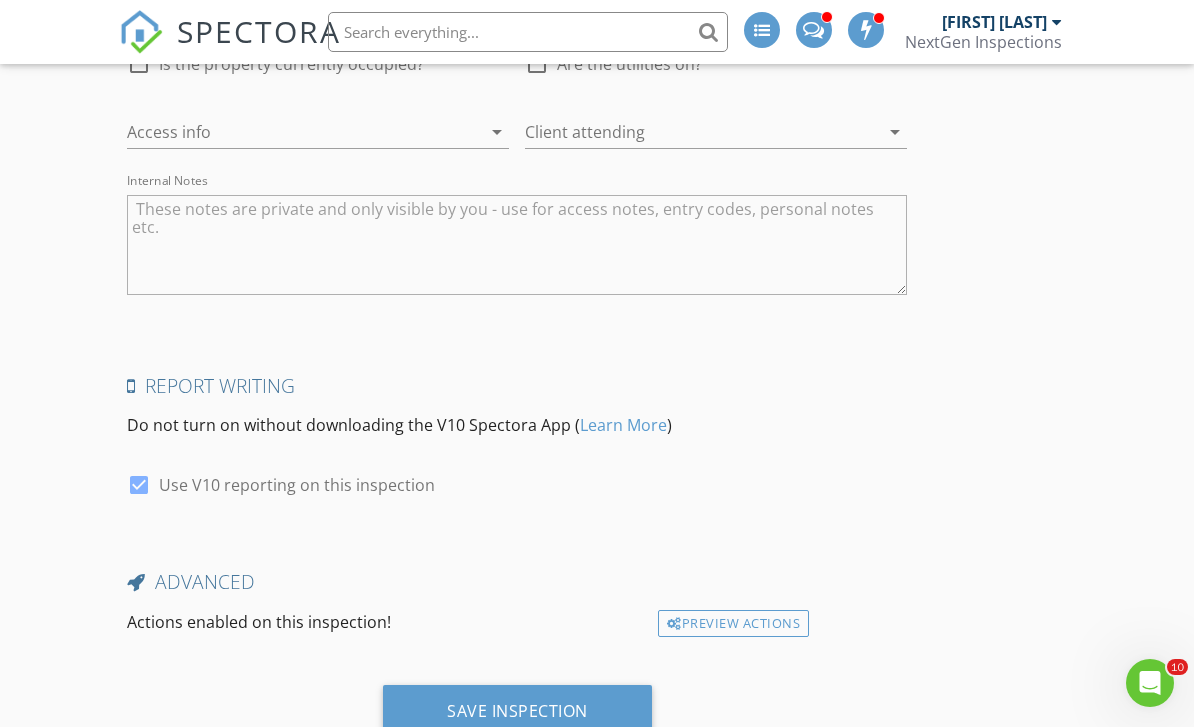 click on "Save Inspection" at bounding box center (517, 712) 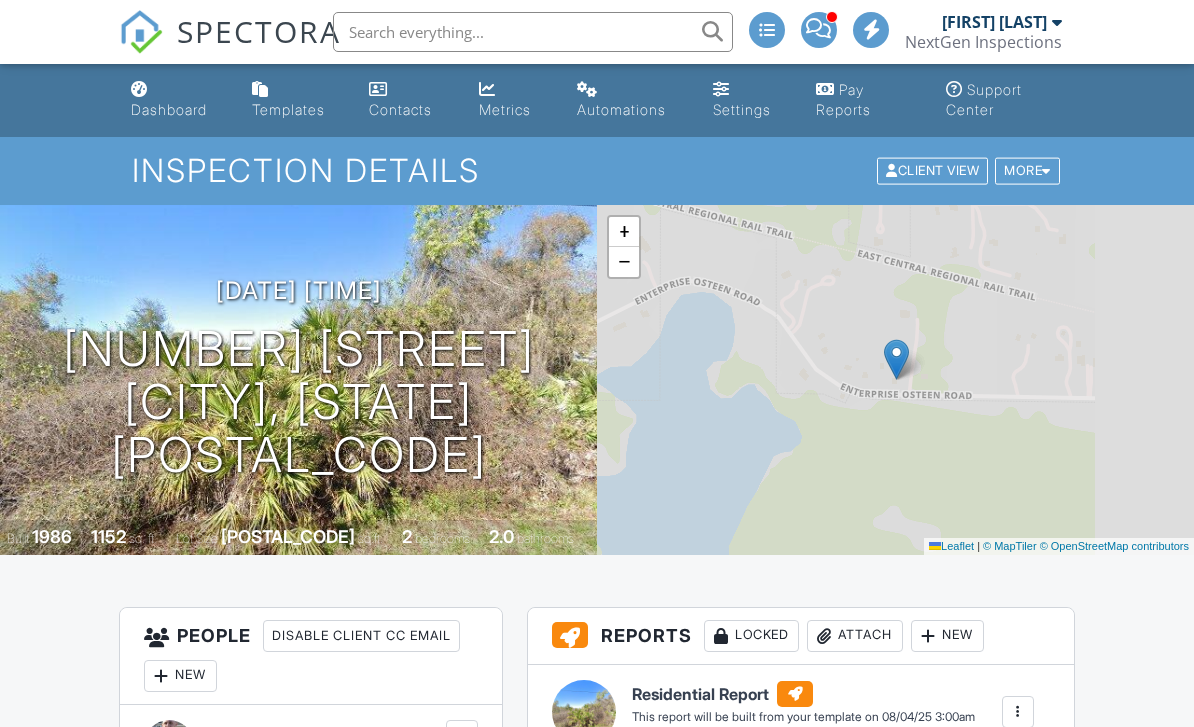 scroll, scrollTop: 0, scrollLeft: 0, axis: both 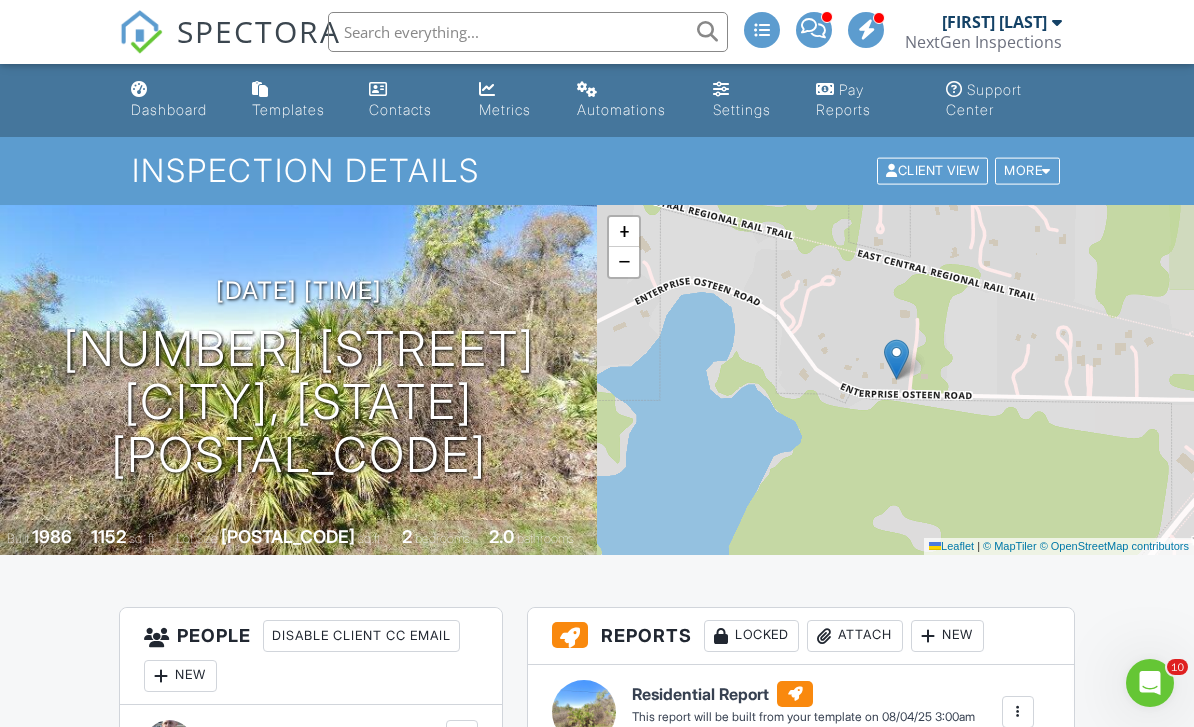 click on "Dashboard" at bounding box center (169, 109) 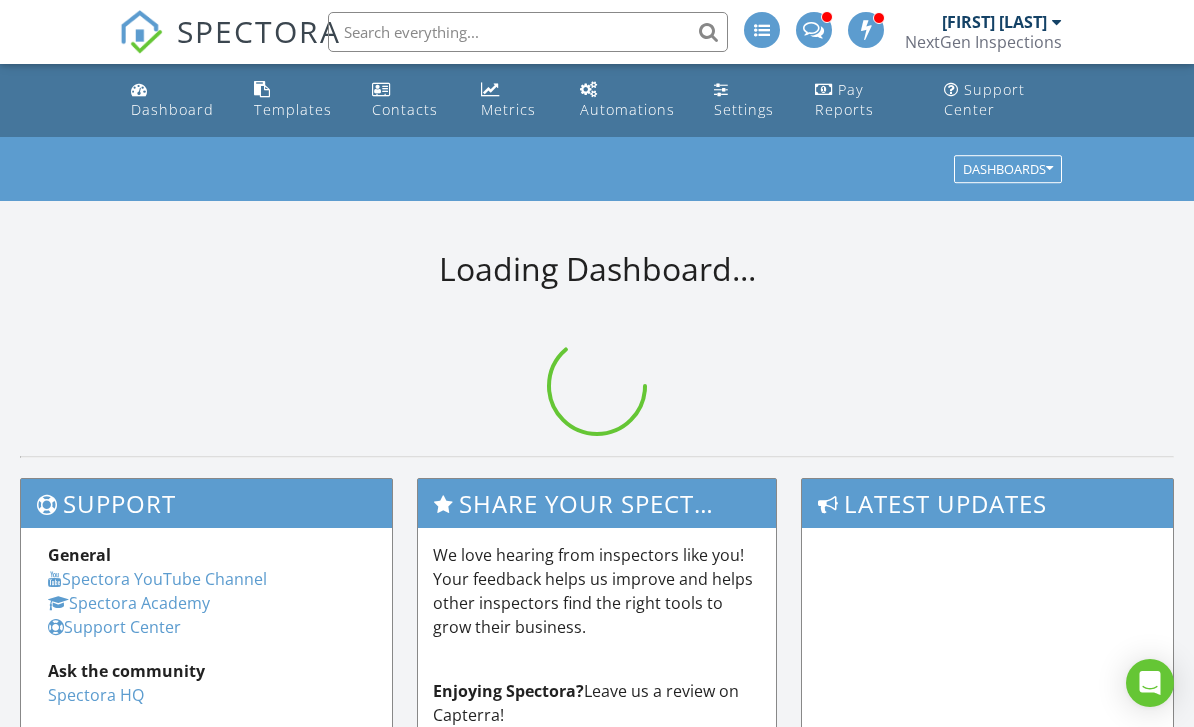 scroll, scrollTop: 0, scrollLeft: 0, axis: both 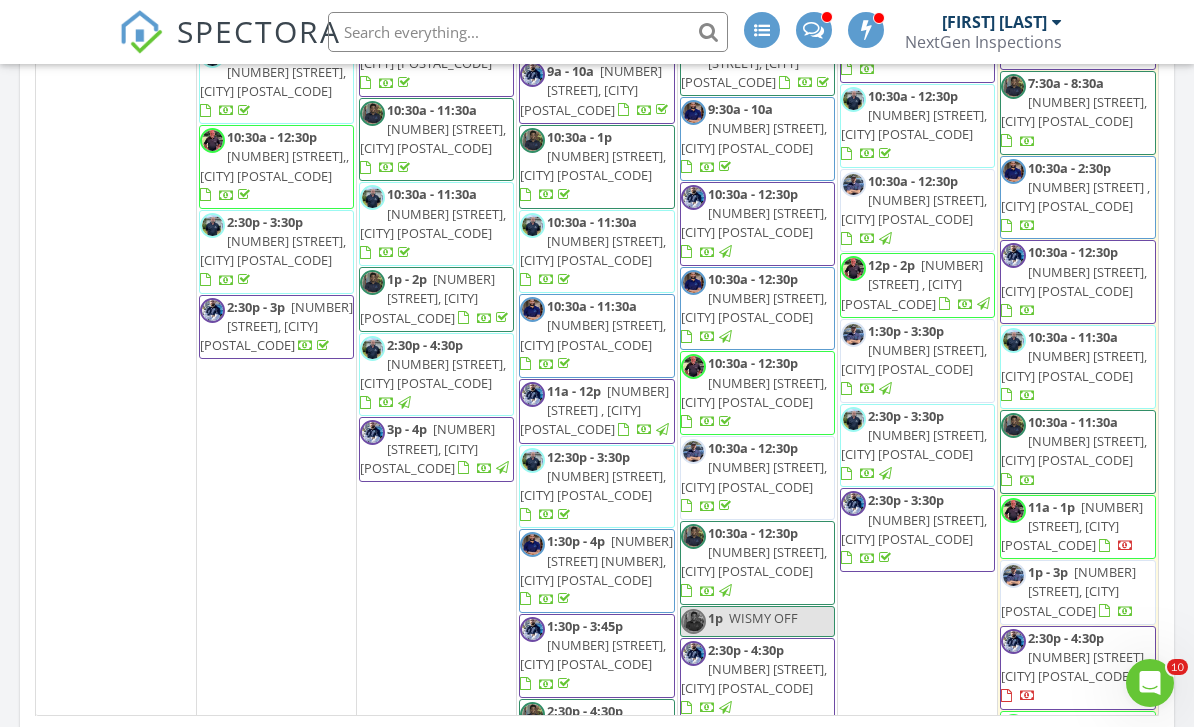 click on "August [MONTH] today list day week cal wk 4 wk month Sun Mon Tue Wed Thu Fri Sat 27 28
12a
Curtis off (Vehicle in shop )
7:30a - 7p
NICK OFF
7:30a - 8a
[NUMBER] [STREET], [CITY]
10:30a - 1p
[NUMBER] [STREET], [CITY]
10:30a - 12:30p
[NUMBER] [STREET], [CITY]
10:30a - 12:30p" at bounding box center [597, 276] 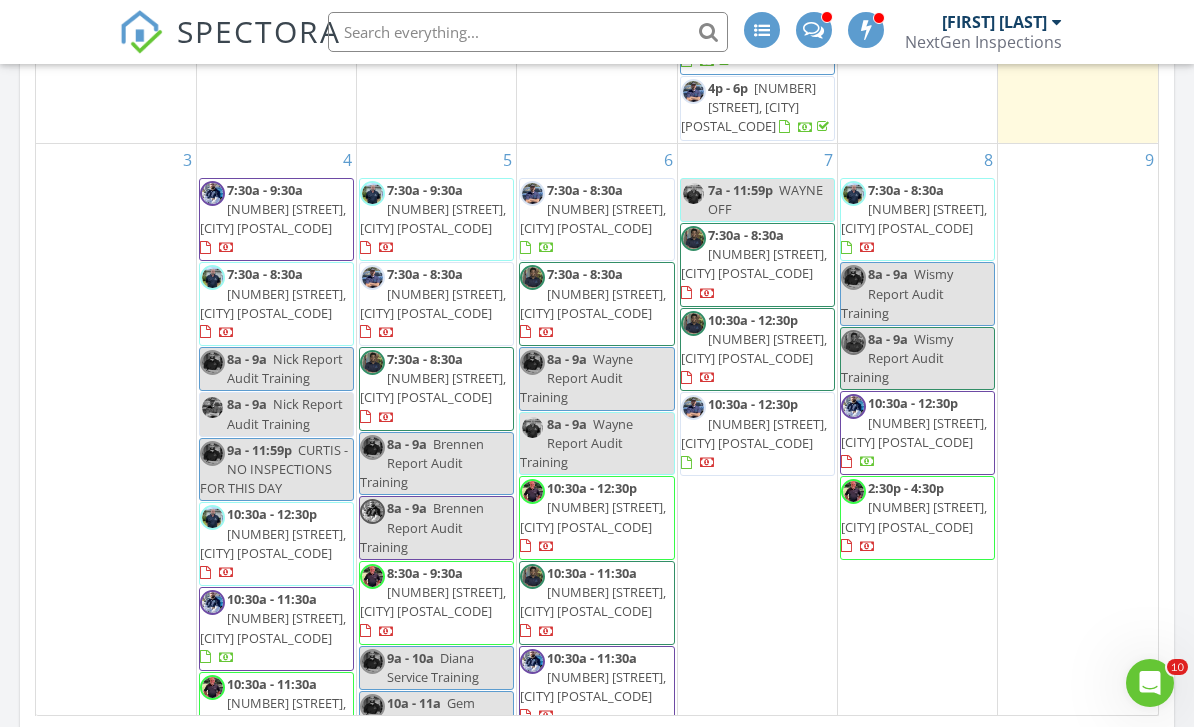 scroll, scrollTop: 879, scrollLeft: 0, axis: vertical 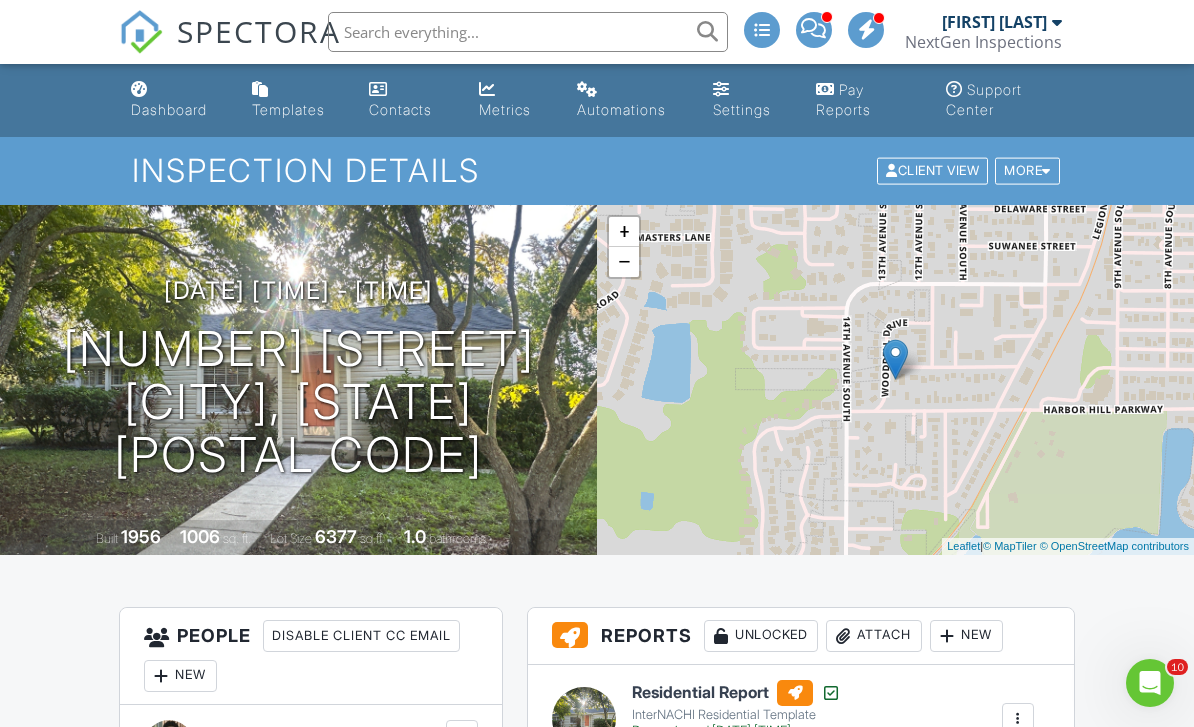 click on "Dashboard" at bounding box center [169, 109] 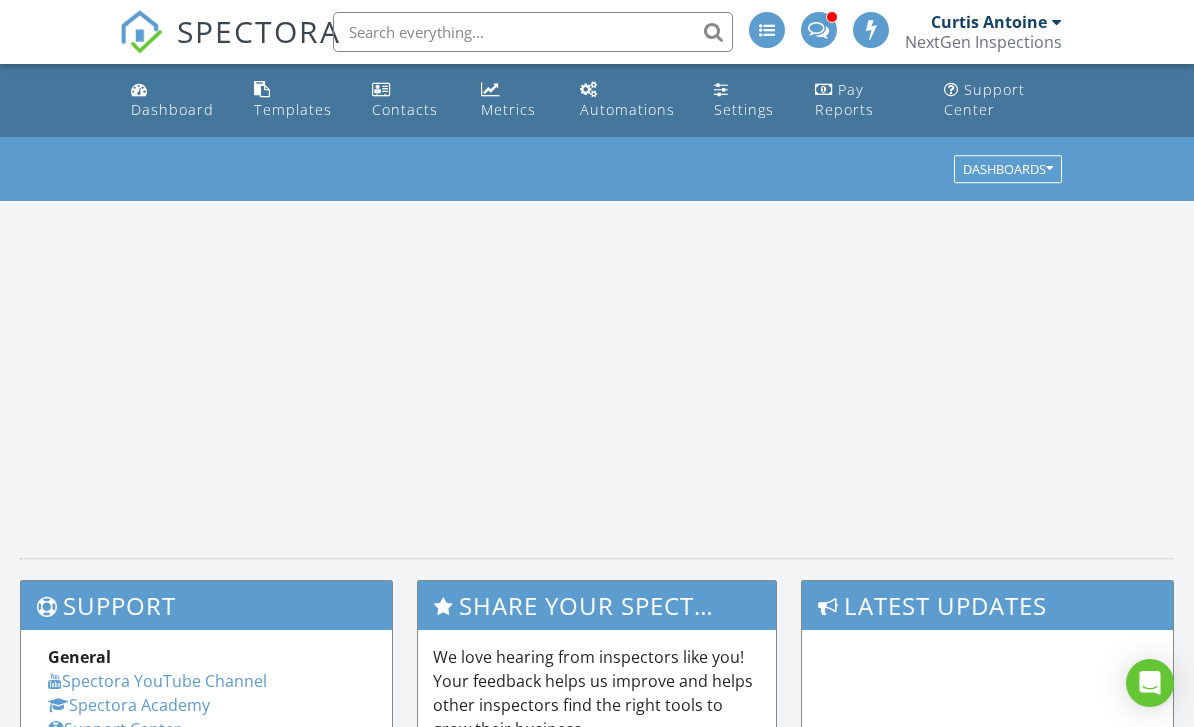 scroll, scrollTop: 0, scrollLeft: 0, axis: both 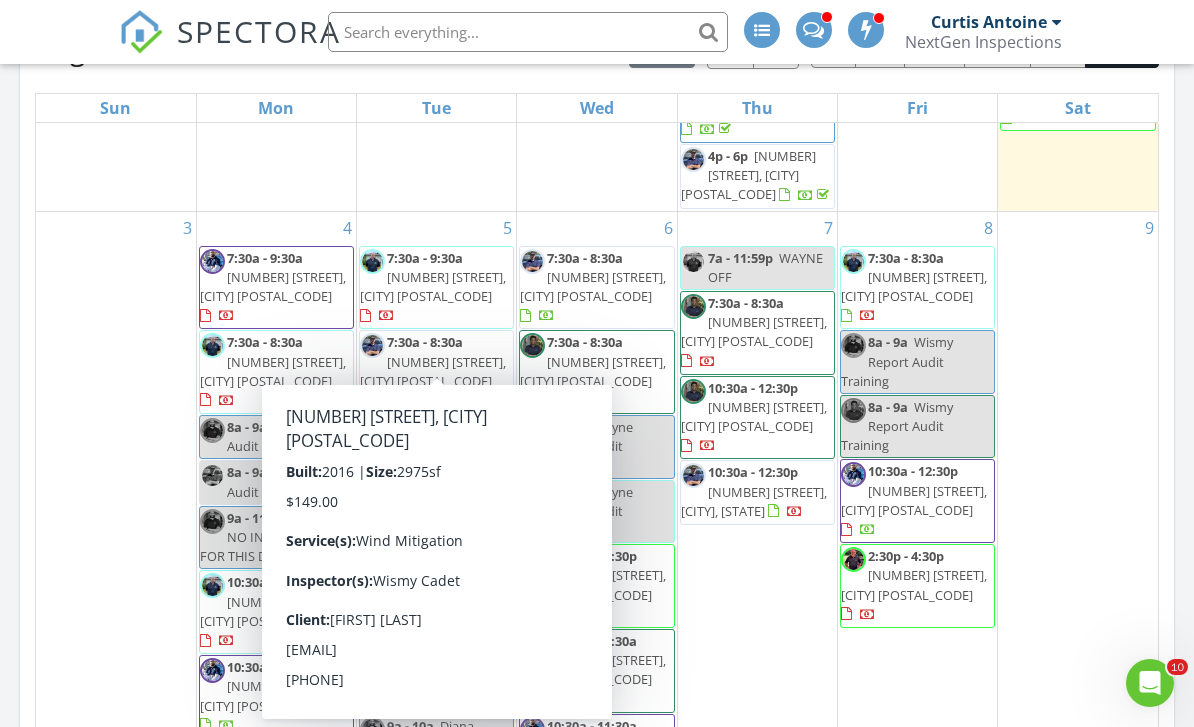 click on "August [MONTH] today list day week cal wk 4 wk month Sun Mon Tue Wed Thu Fri Sat 27 28
12a
Curtis off (Vehicle in shop )
7:30a - 7p
NICK OFF
7:30a - 8a
[NUMBER] [STREET], [CITY]
10:30a - 1p
[NUMBER] [STREET], [CITY]
10:30a - 12:30p
[NUMBER] [STREET], [CITY]
10:30a - 12:30p" at bounding box center [597, 467] 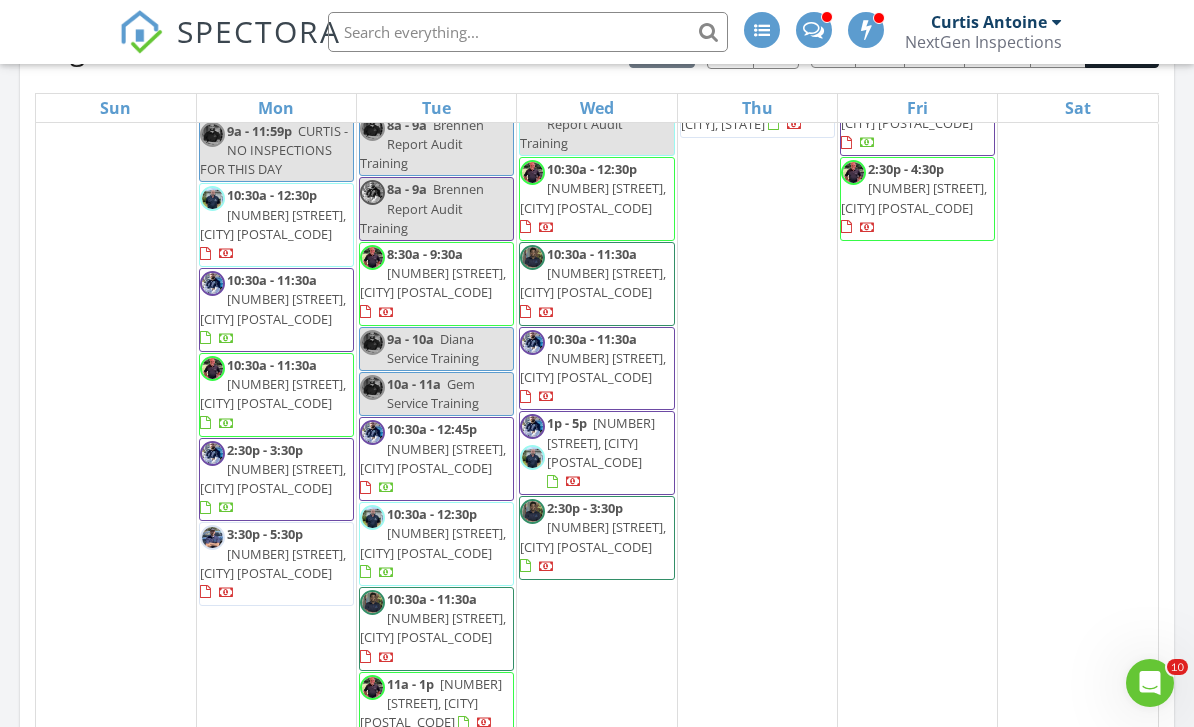 scroll, scrollTop: 1391, scrollLeft: 0, axis: vertical 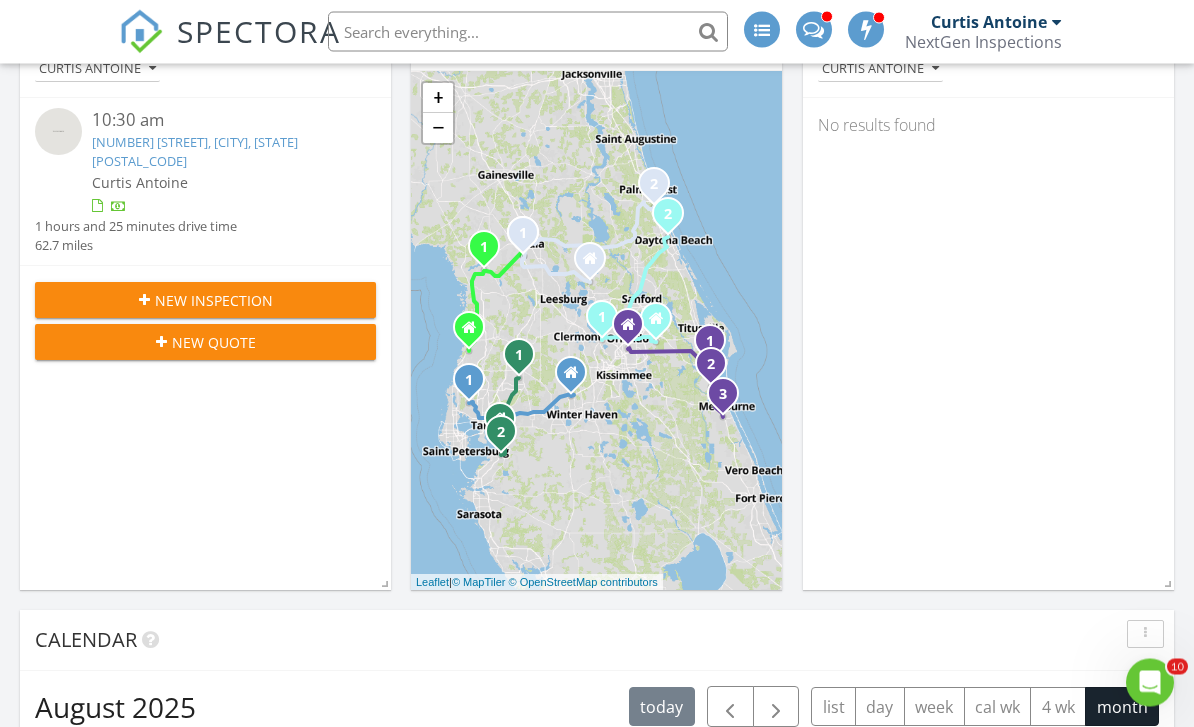 click on "New Inspection" at bounding box center (205, 301) 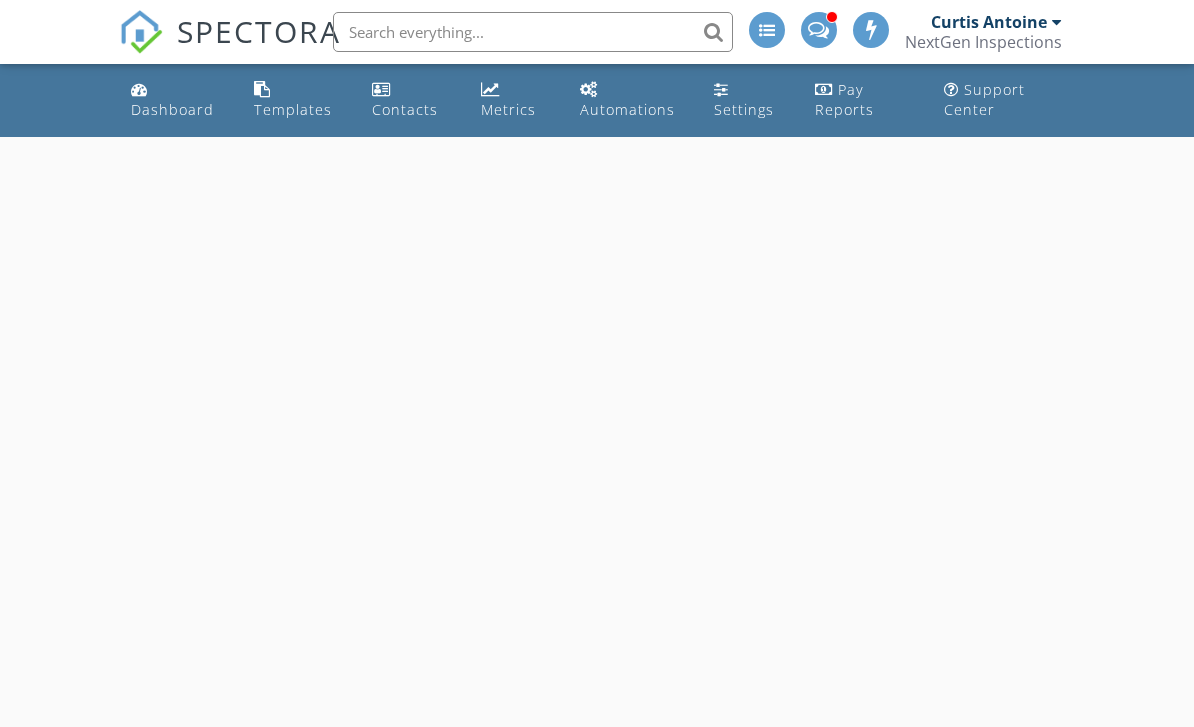 scroll, scrollTop: 0, scrollLeft: 0, axis: both 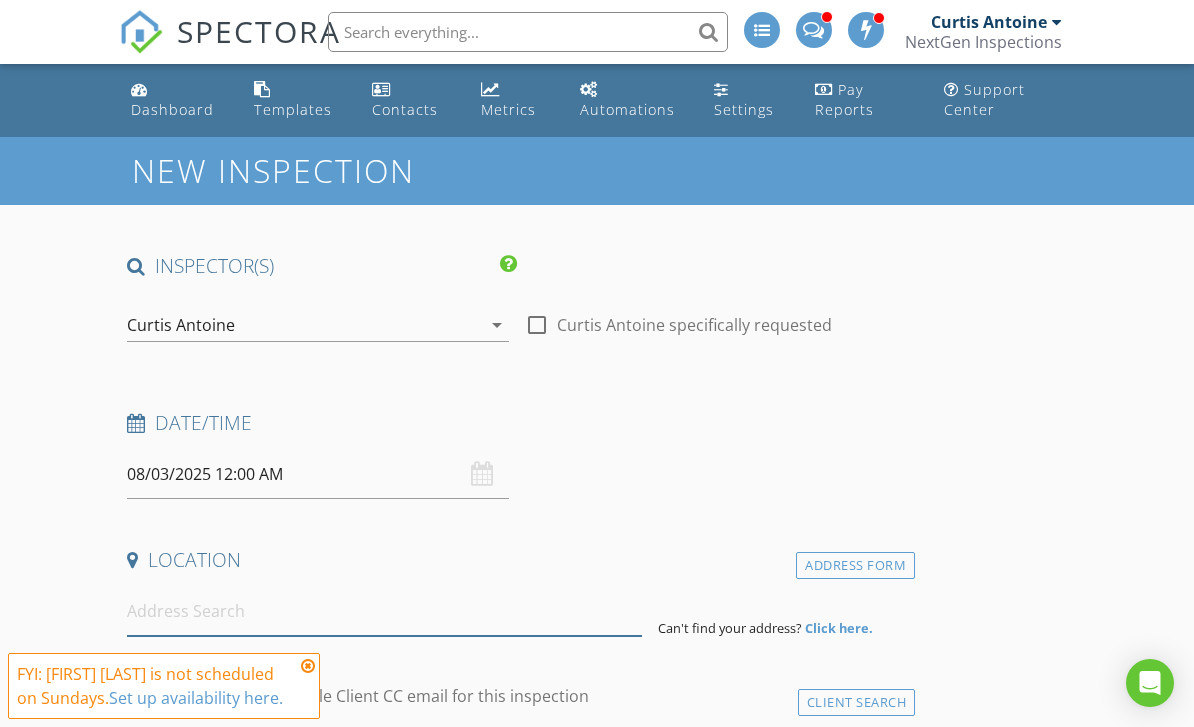 click at bounding box center (384, 611) 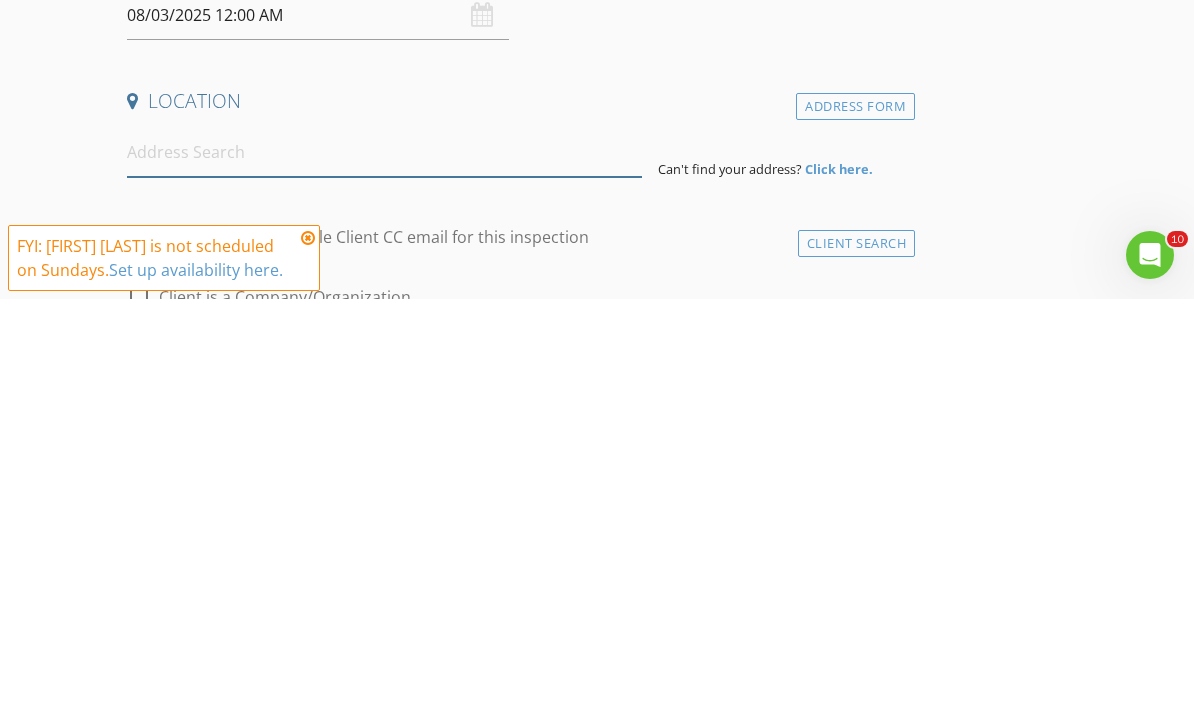 scroll, scrollTop: 0, scrollLeft: 0, axis: both 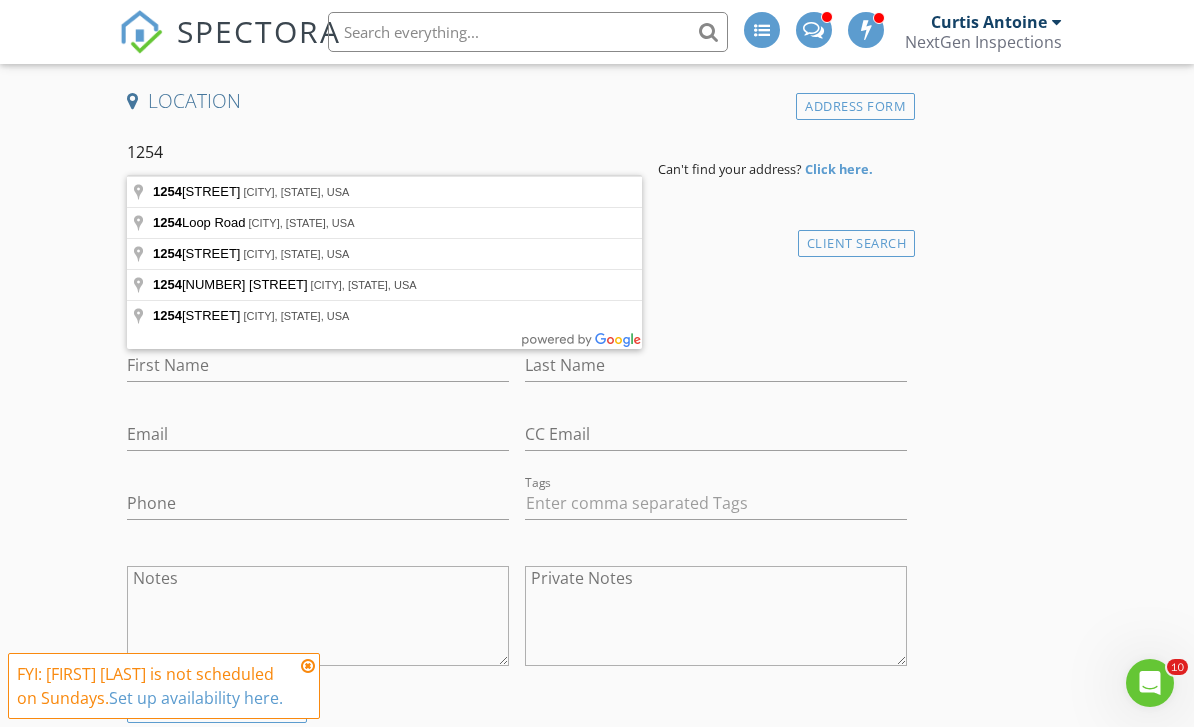 type on "[NUMBER] [STREET], [CITY], [STATE], USA" 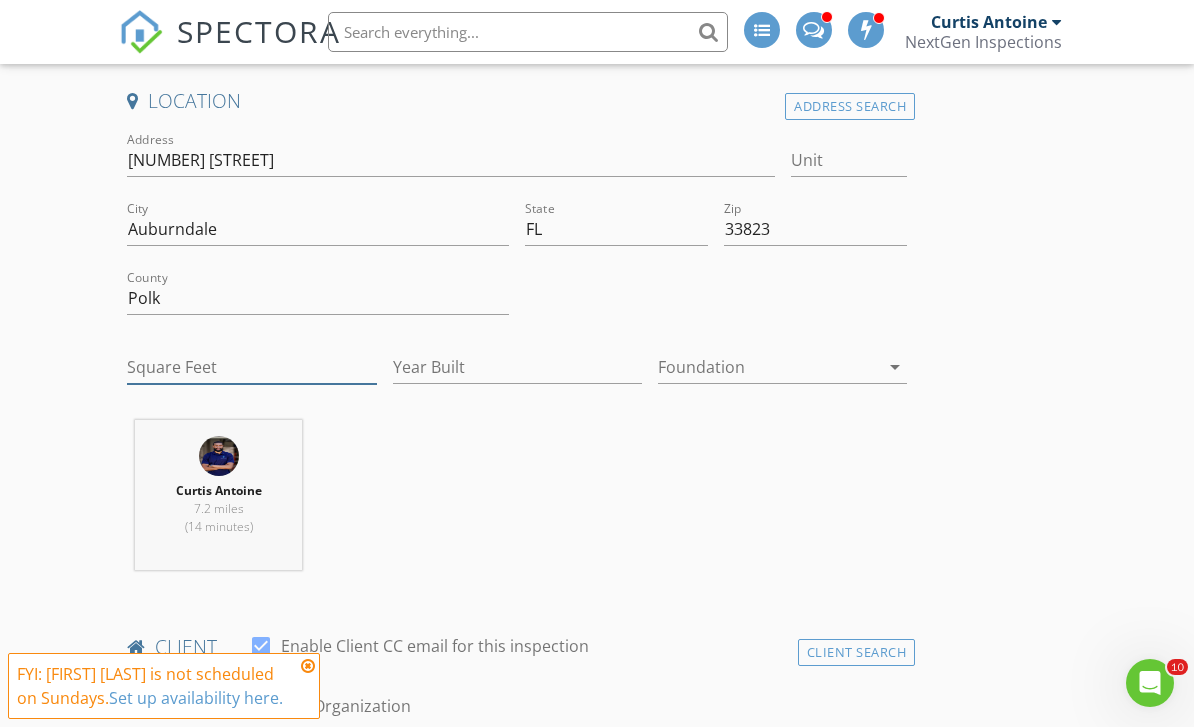 click on "Square Feet" at bounding box center (251, 367) 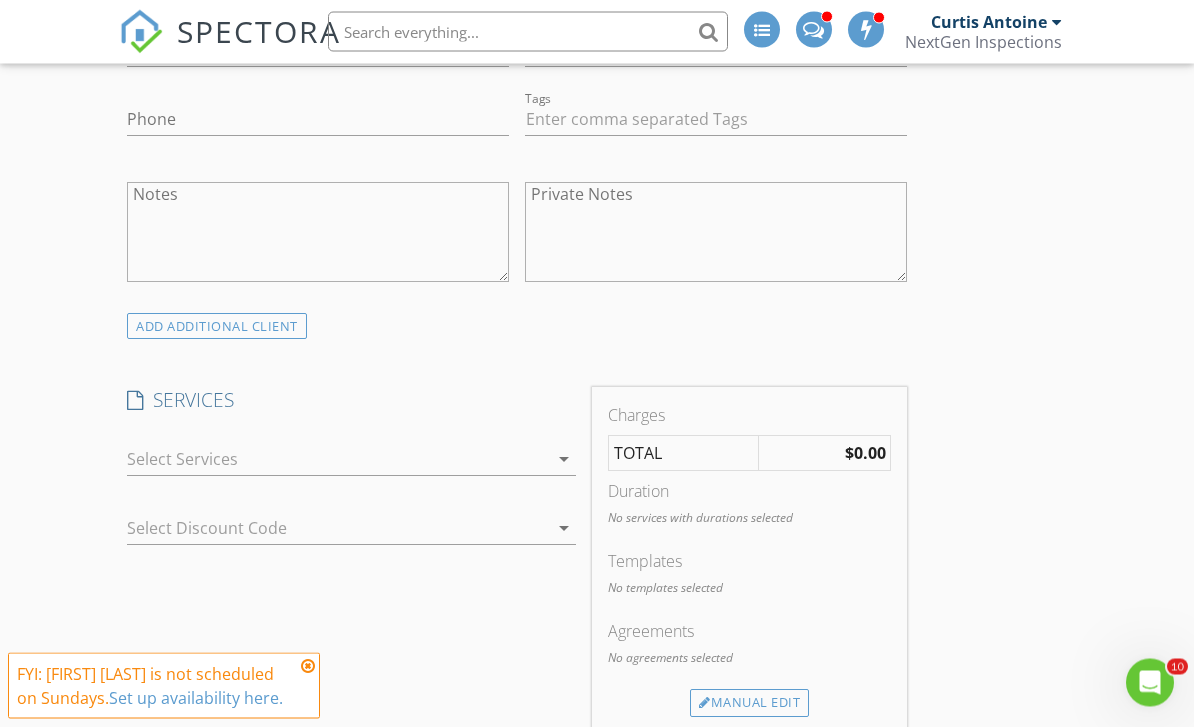 type on "[NUMBER]" 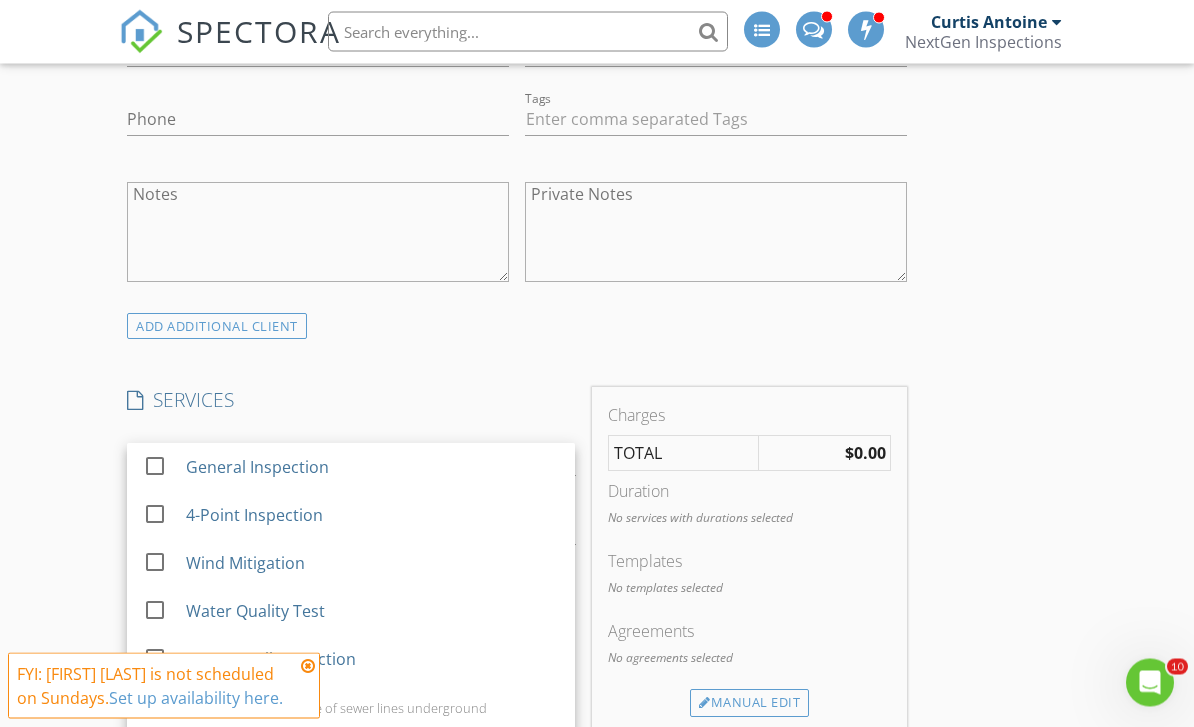 scroll, scrollTop: 1252, scrollLeft: 0, axis: vertical 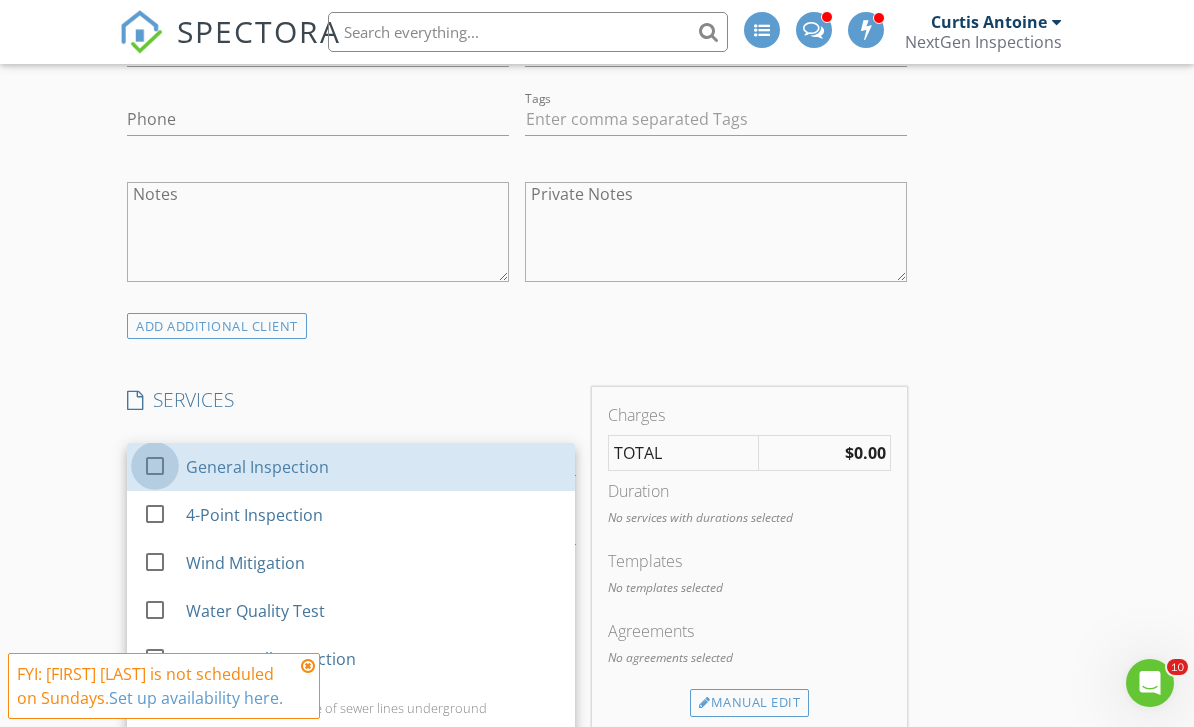 click at bounding box center (155, 466) 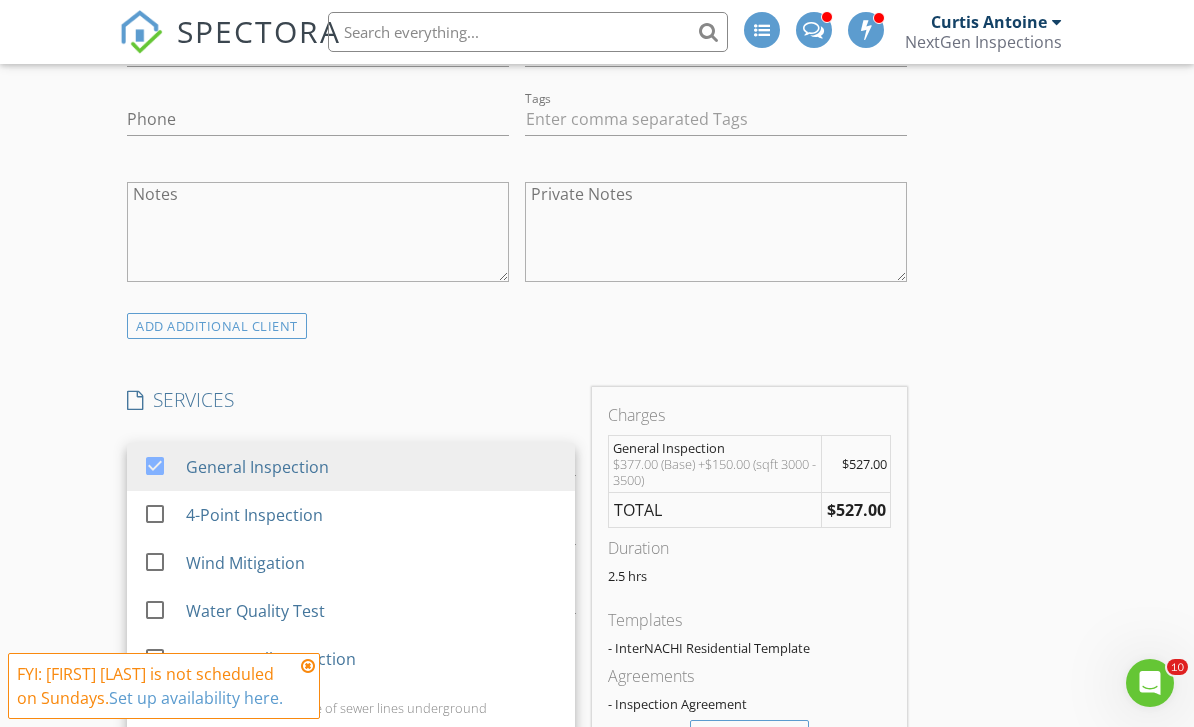 click on "New Inspection
INSPECTOR(S)
check_box   [FIRST] [LAST]   PRIMARY   check_box_outline_blank   [FIRST] [LAST]     check_box_outline_blank   [FIRST] [LAST]     check_box_outline_blank   [FIRST] [LAST]     check_box_outline_blank   [FIRST] [LAST]     check_box_outline_blank   [FIRST] [LAST]     [FIRST] [LAST] arrow_drop_down   check_box_outline_blank [FIRST] [LAST] specifically requested
Date/Time
08/03/2025 12:00 AM
Location
Address Search       Address [NUMBER] [STREET]   Unit   City [CITY]   State [STATE]   Zip [ZIP]   County [COUNTY]     Square Feet [NUMBER]   Year Built   Foundation arrow_drop_down     [FIRST] [LAST]     7.2 miles     (14 minutes)
client
check_box Enable Client CC email for this inspection   Client Search     check_box_outline_blank Client is a Company/Organization     First Name   Last Name   Email   CC Email   Phone         Tags         Notes" at bounding box center (597, 799) 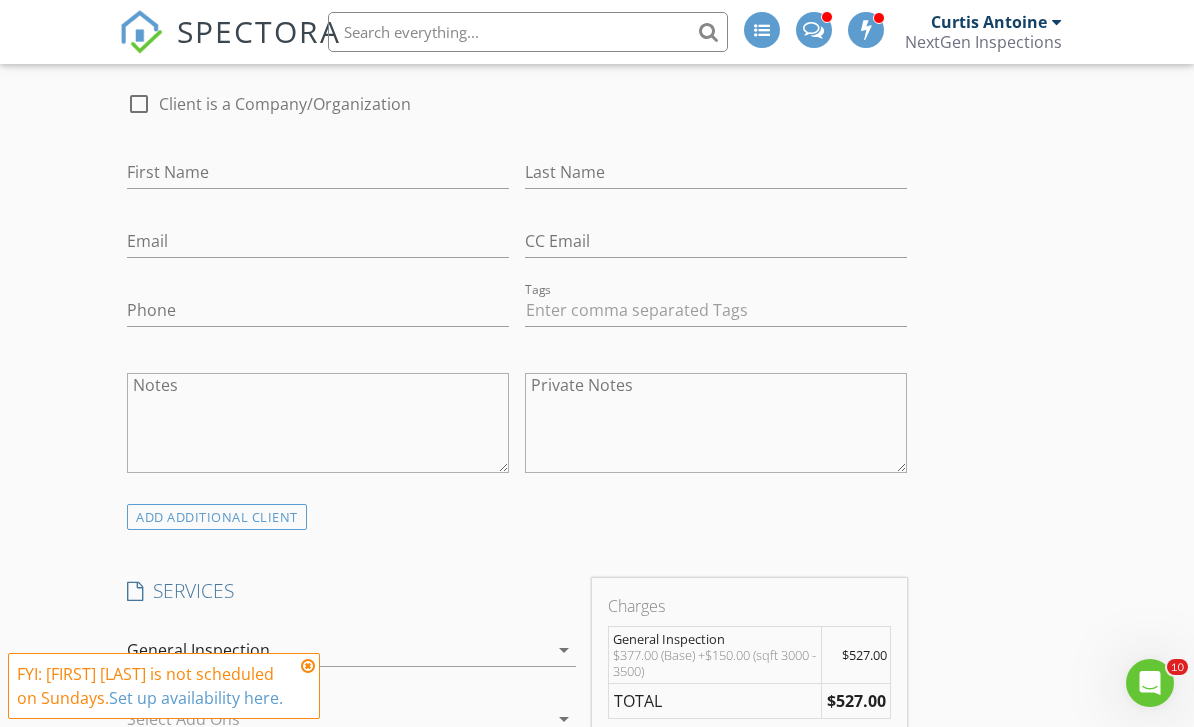 scroll, scrollTop: 1058, scrollLeft: 0, axis: vertical 